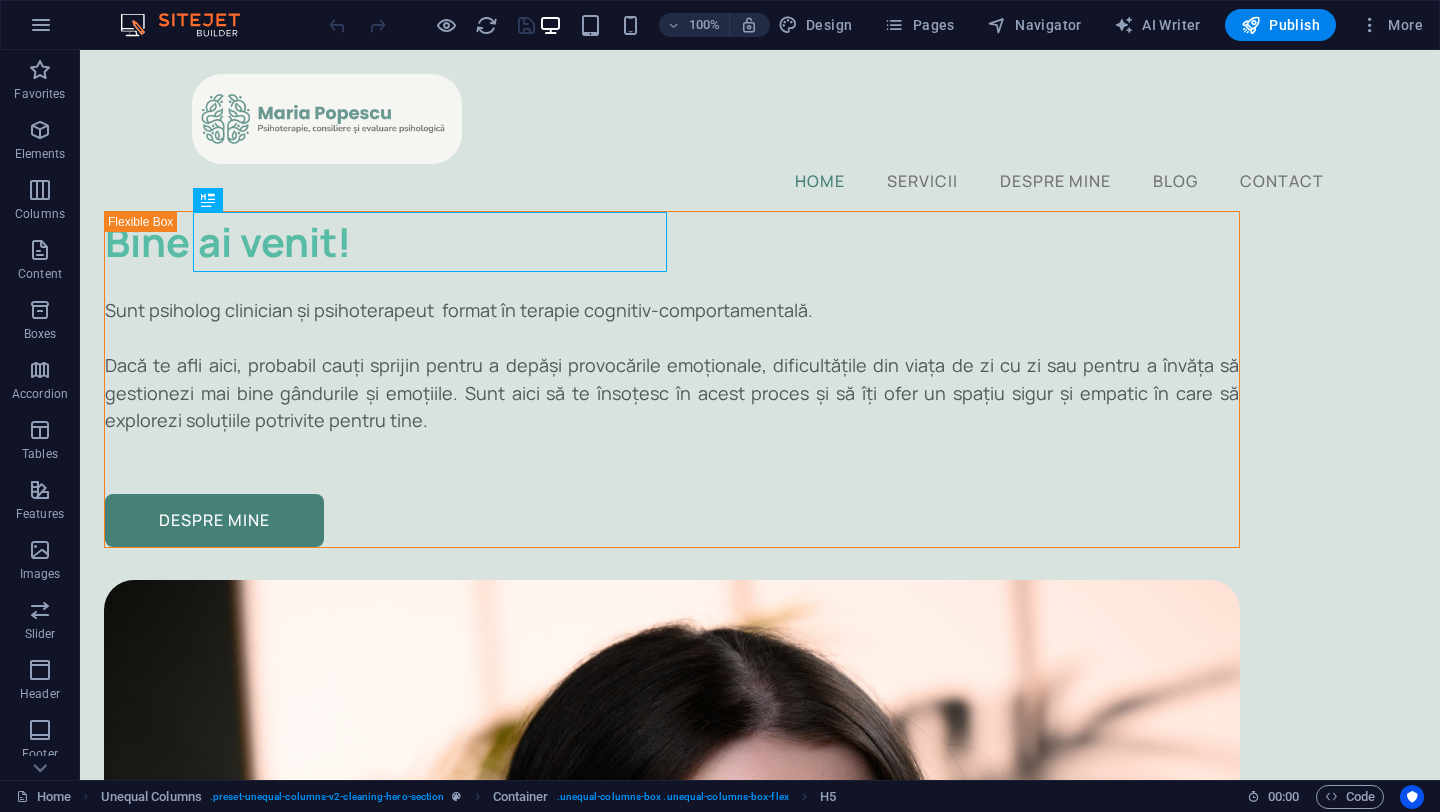 scroll, scrollTop: 0, scrollLeft: 0, axis: both 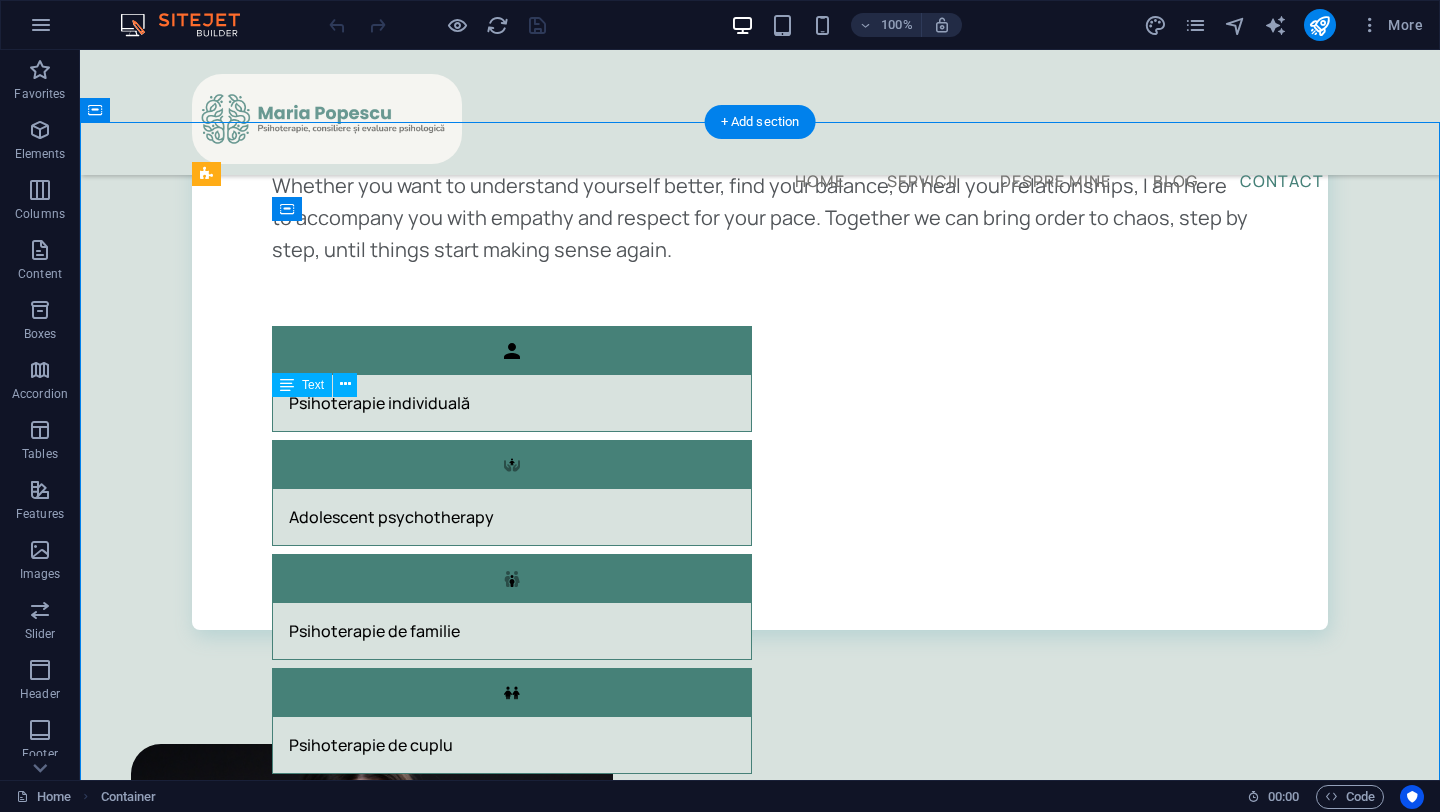 drag, startPoint x: 516, startPoint y: 551, endPoint x: 409, endPoint y: 541, distance: 107.46627 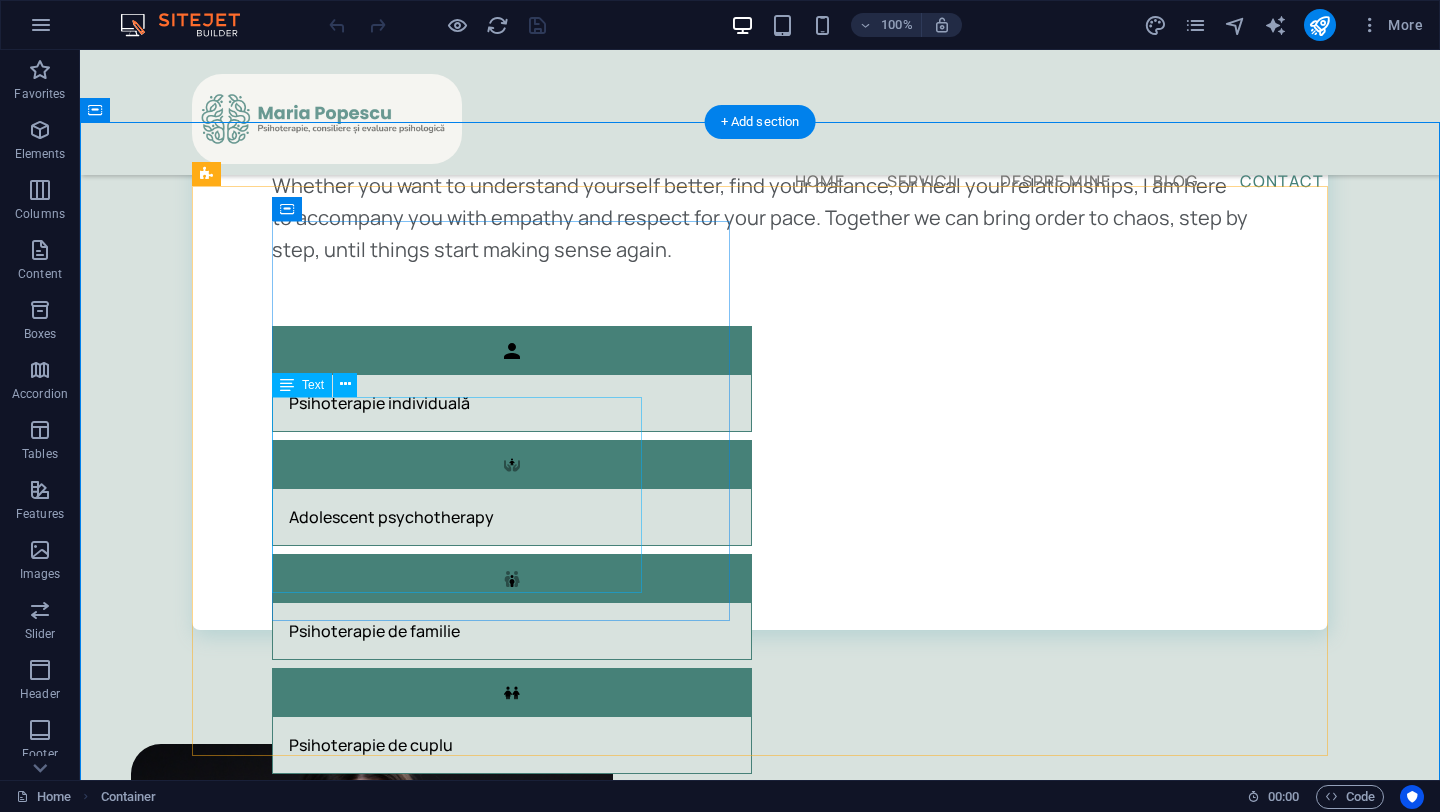 click on "📞 [PHONE] 📬 [EMAIL] 🗓️ [SCHEDULE] 🏠🏠 📍 Locație: [STREET_TYPE]. [STREET_NAME] [NUMBER], [BUILDING_INFO], [STAIRCASE_INFO], [FLOOR_INFO], ap. [APARTMENT_NUMBER]" at bounding box center (457, 2395) 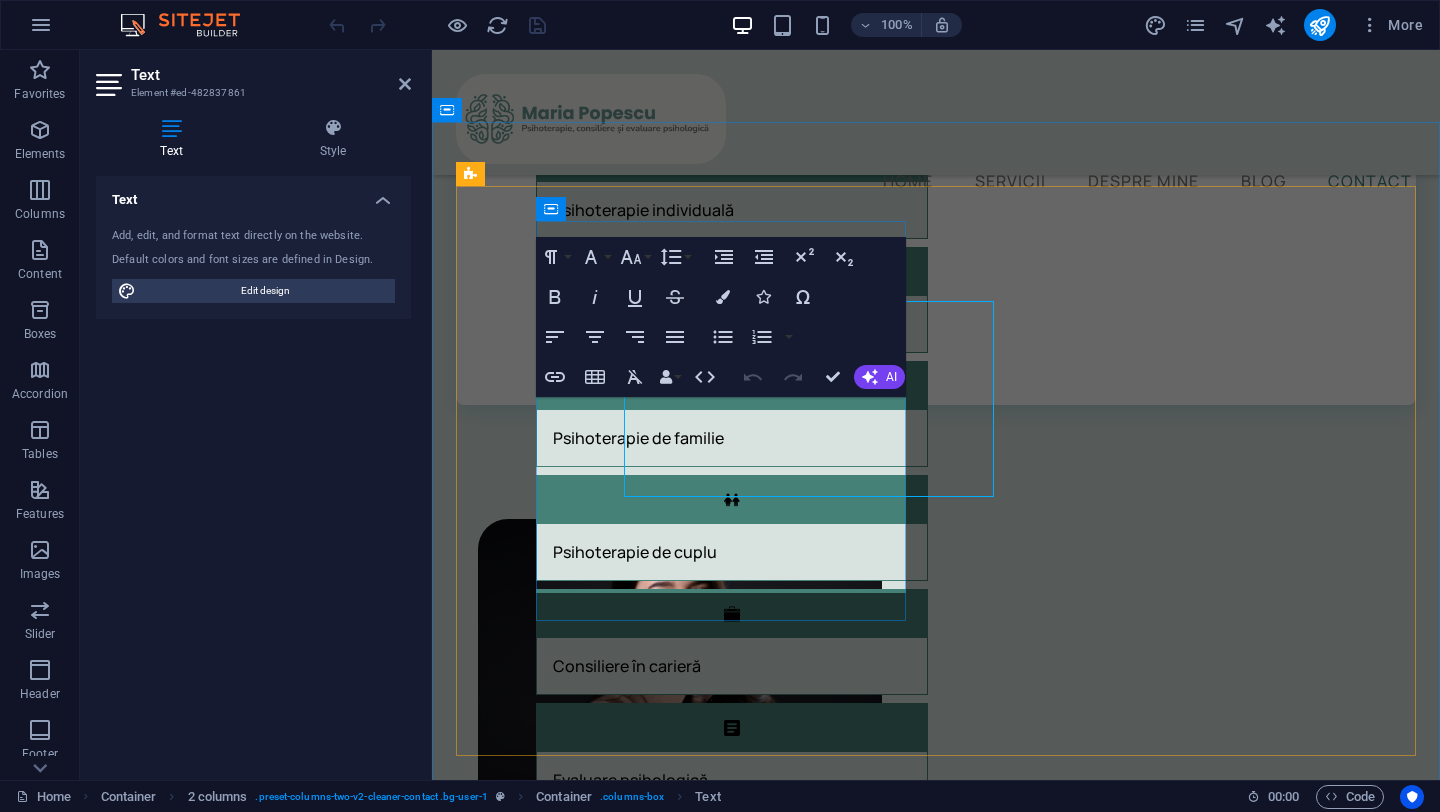 scroll, scrollTop: 2306, scrollLeft: 0, axis: vertical 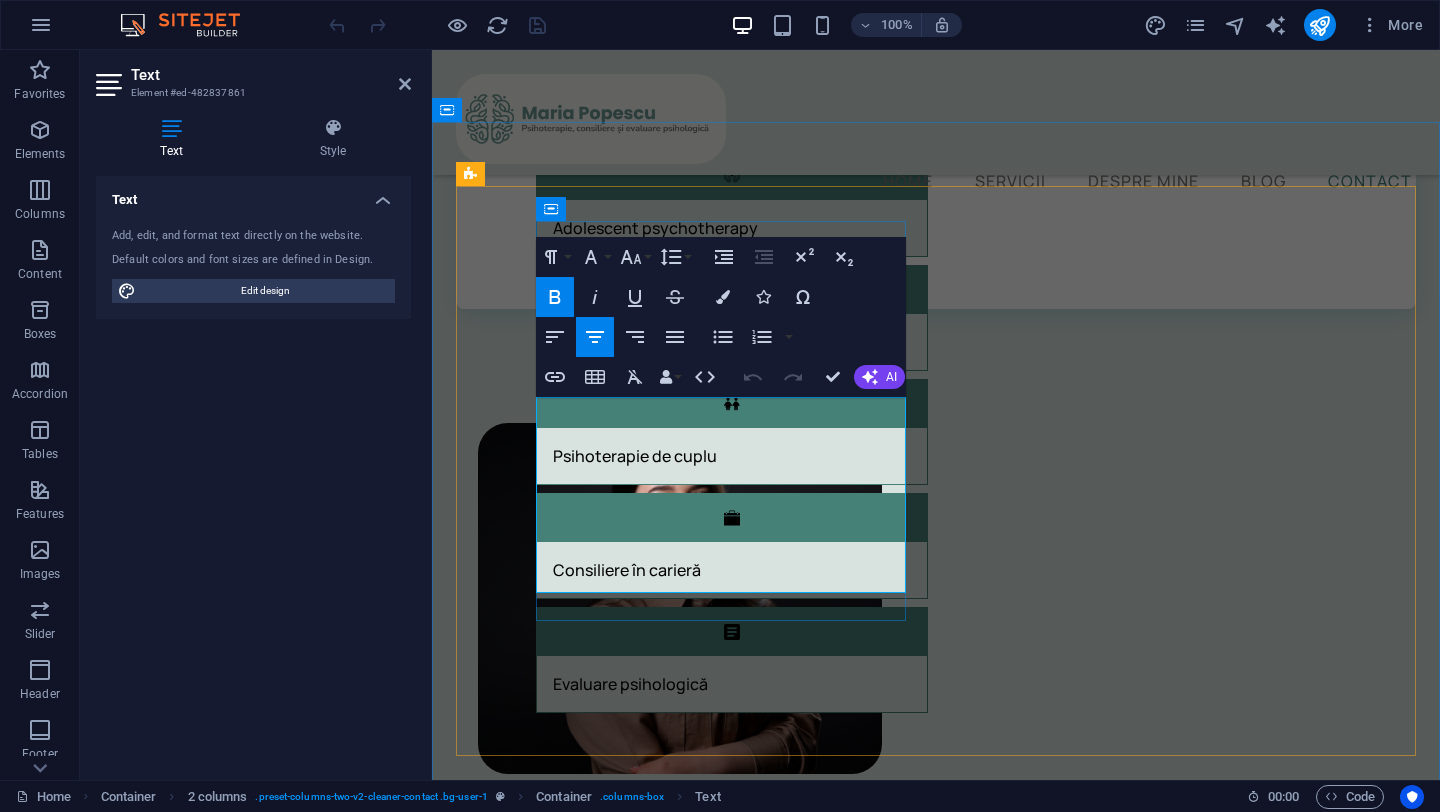 click on "🏠🏠 📍 Locație: [STREET_TYPE]. [STREET_NAME] [NUMBER], [BUILDING_INFO], [STAIRCASE_INFO], [FLOOR_INFO], ap. [APARTMENT_NUMBER]" at bounding box center (721, 2152) 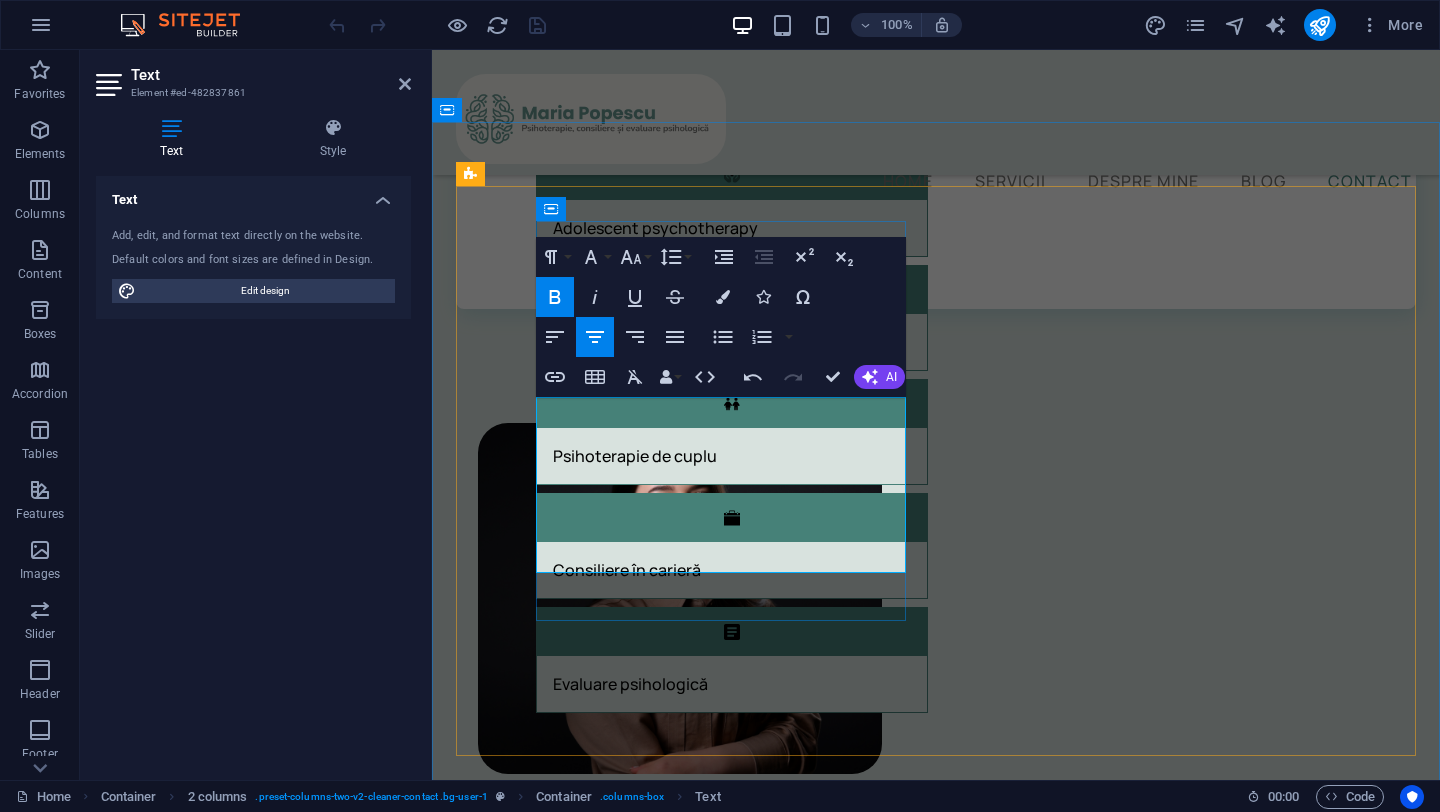 type 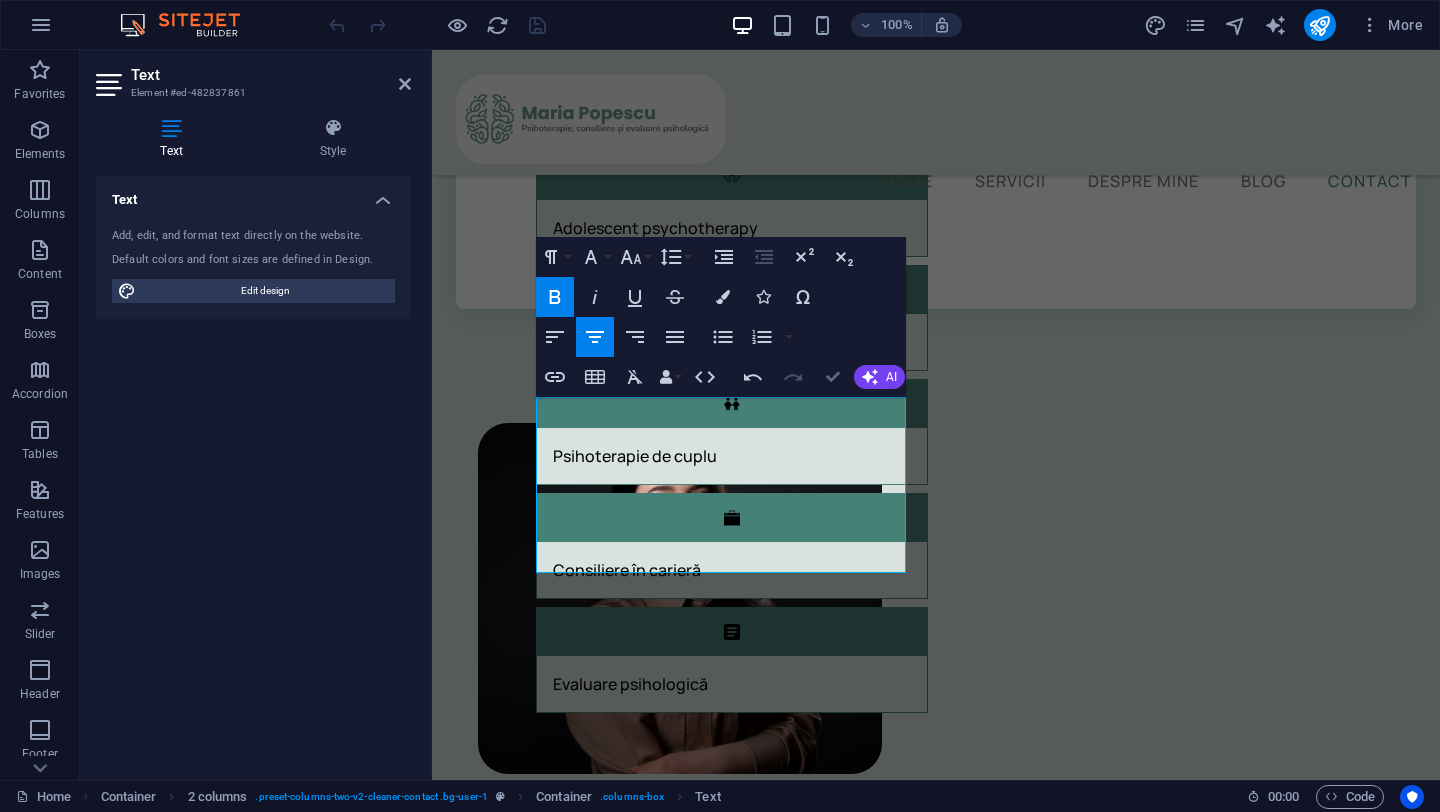 scroll, scrollTop: 2210, scrollLeft: 0, axis: vertical 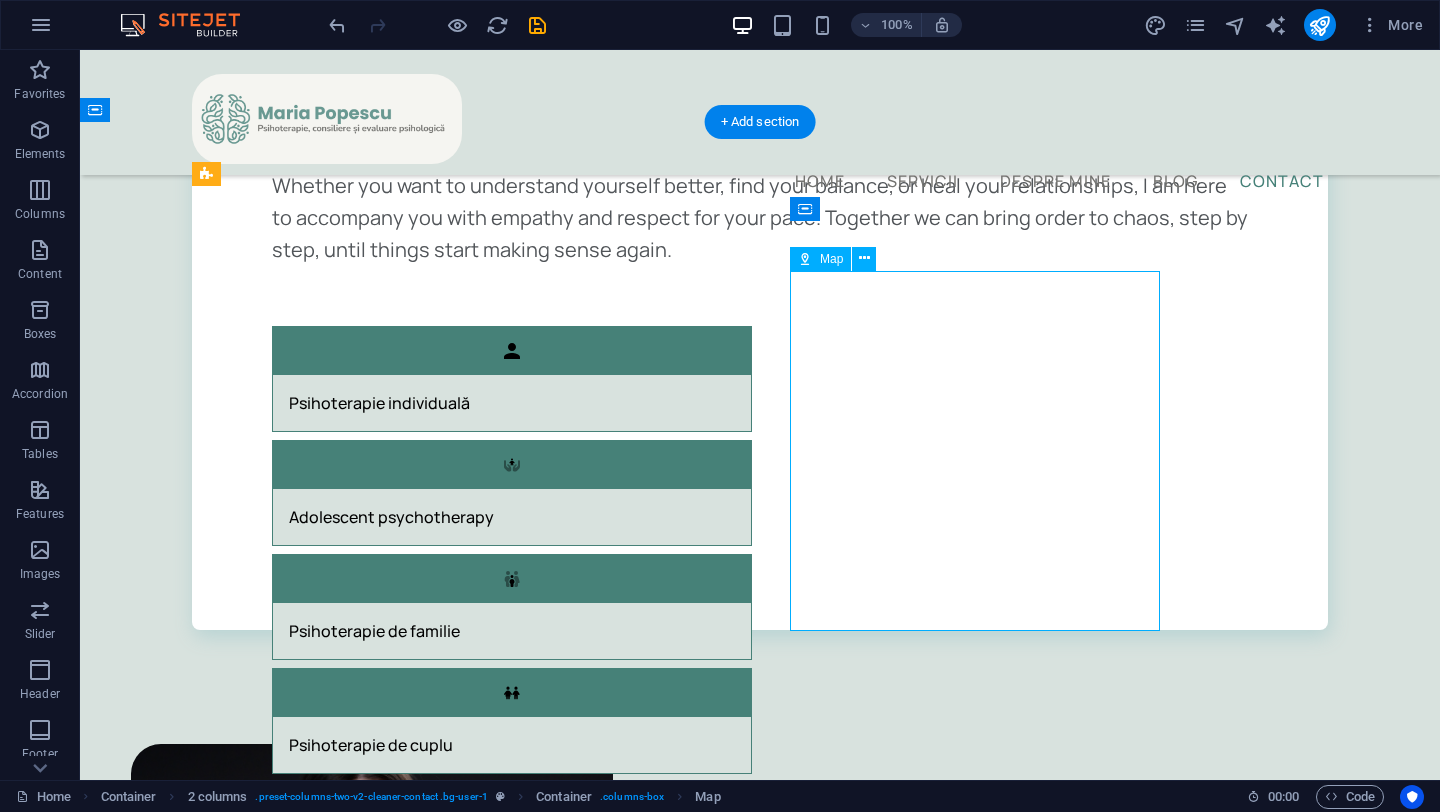 click at bounding box center (457, 2771) 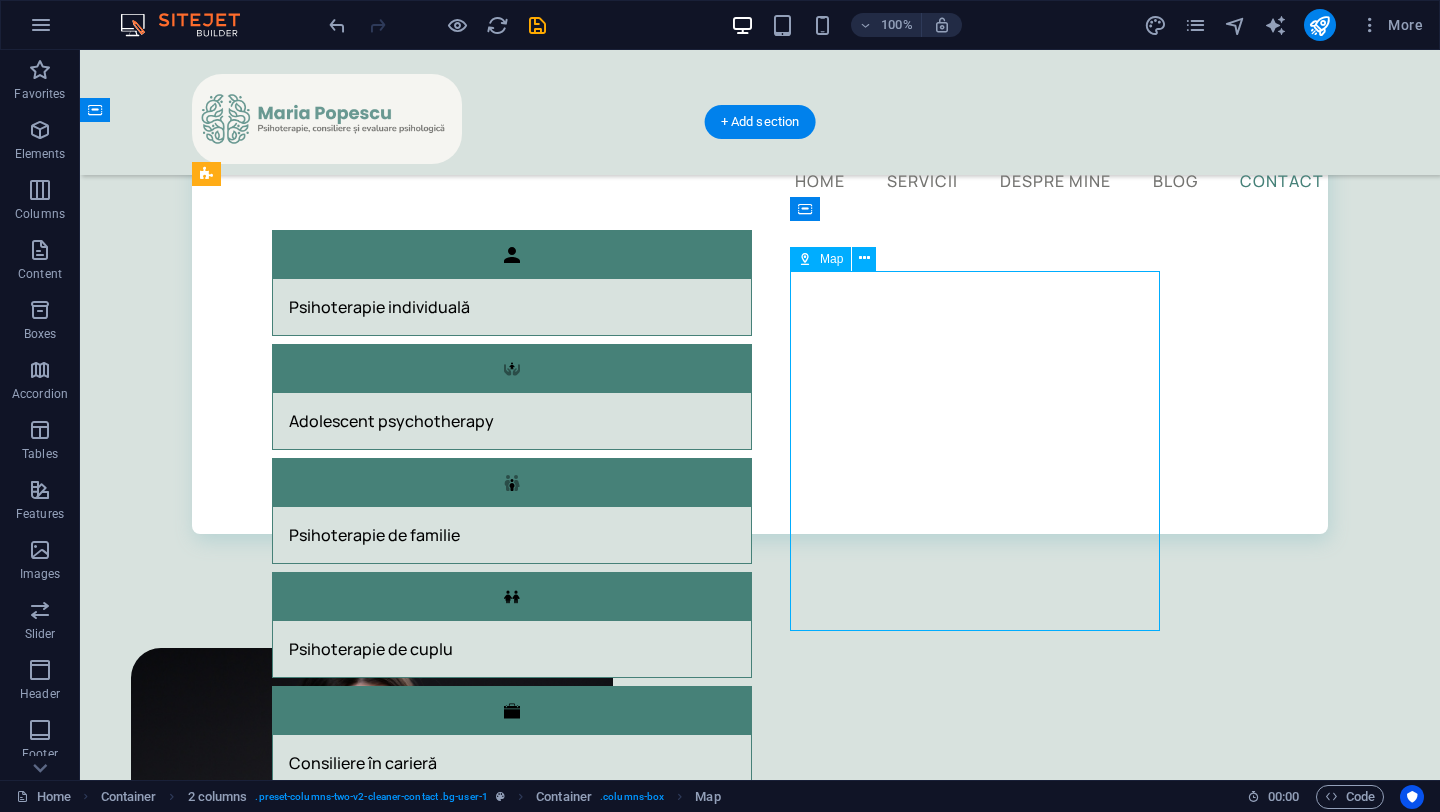 select on "1" 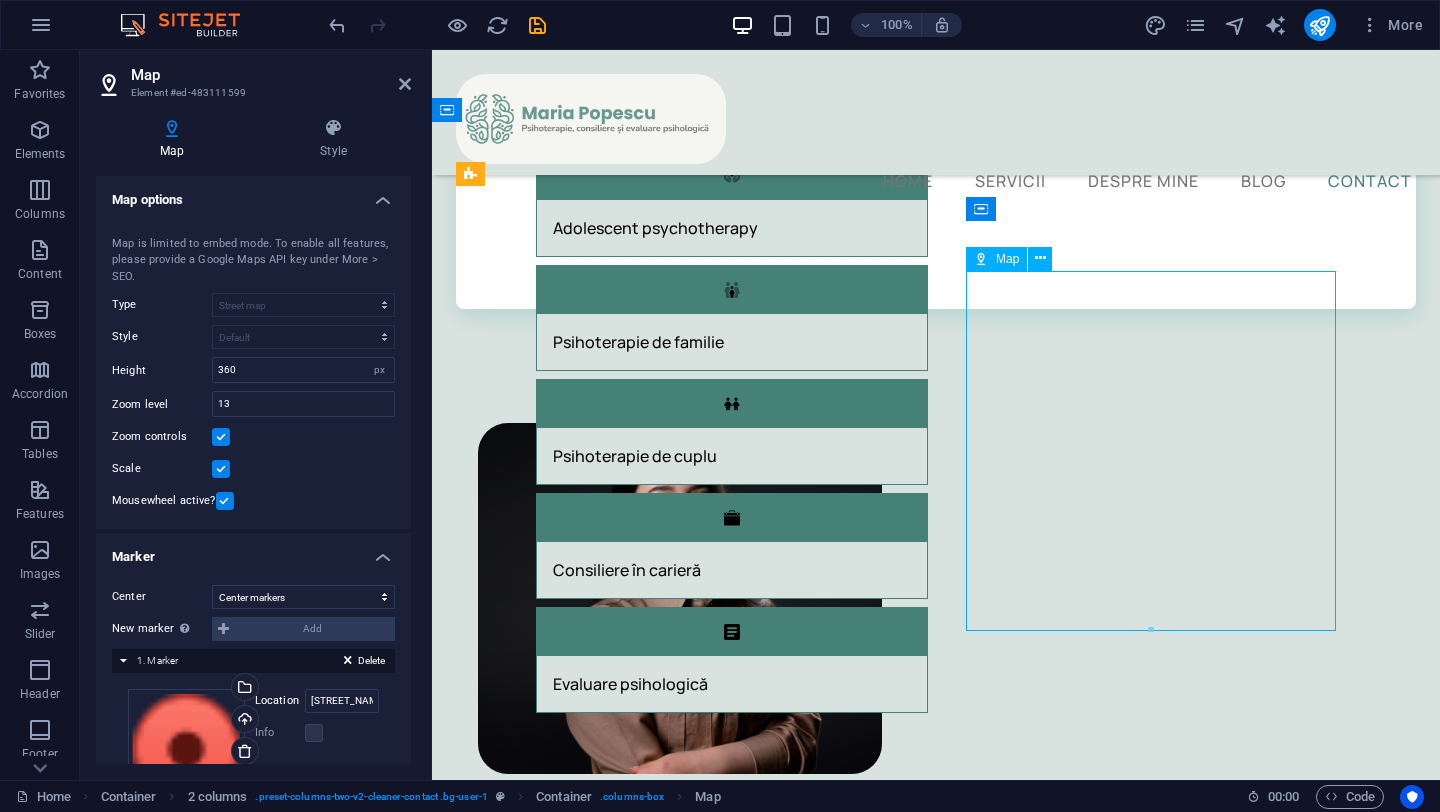 drag, startPoint x: 1110, startPoint y: 448, endPoint x: 1008, endPoint y: 395, distance: 114.947815 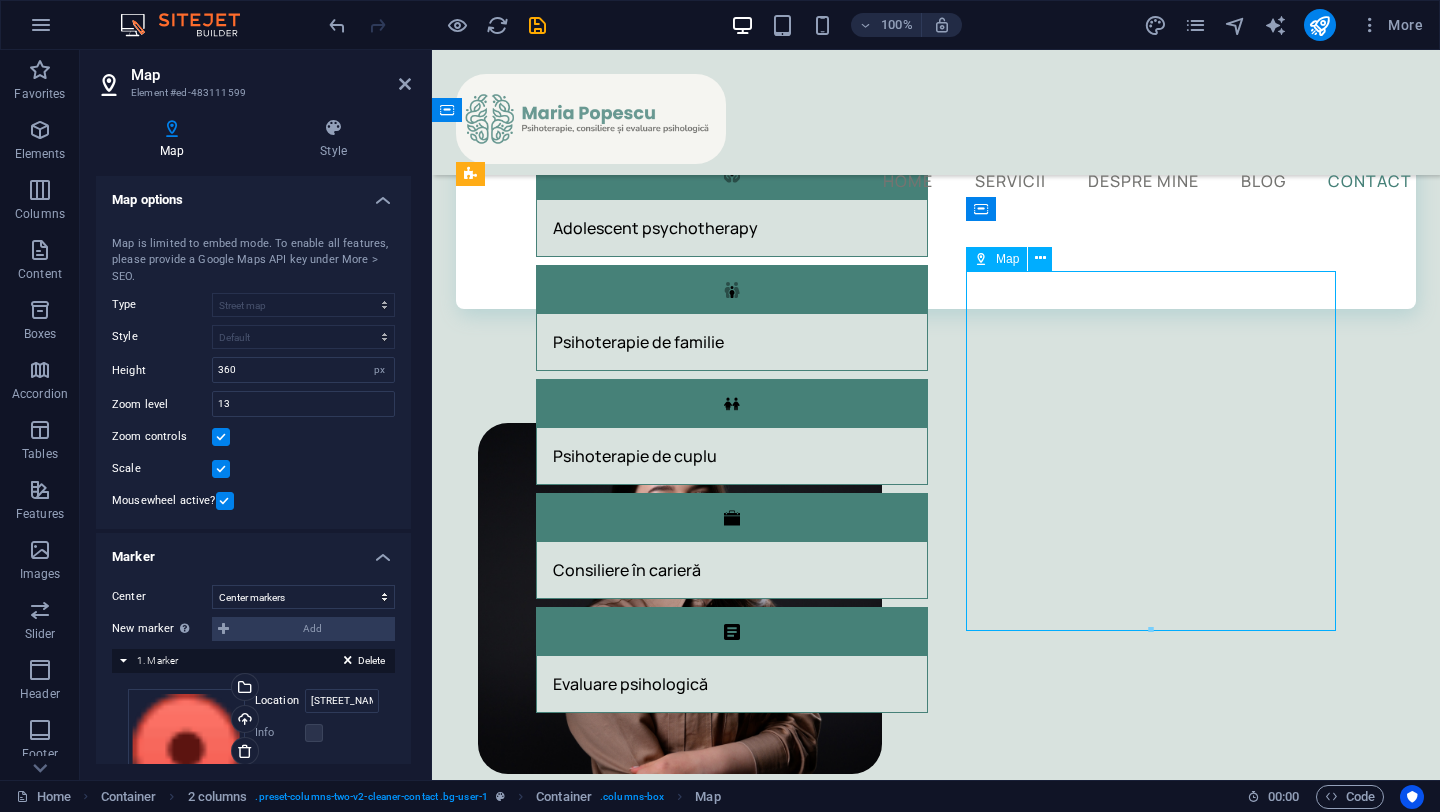 click at bounding box center [721, 2477] 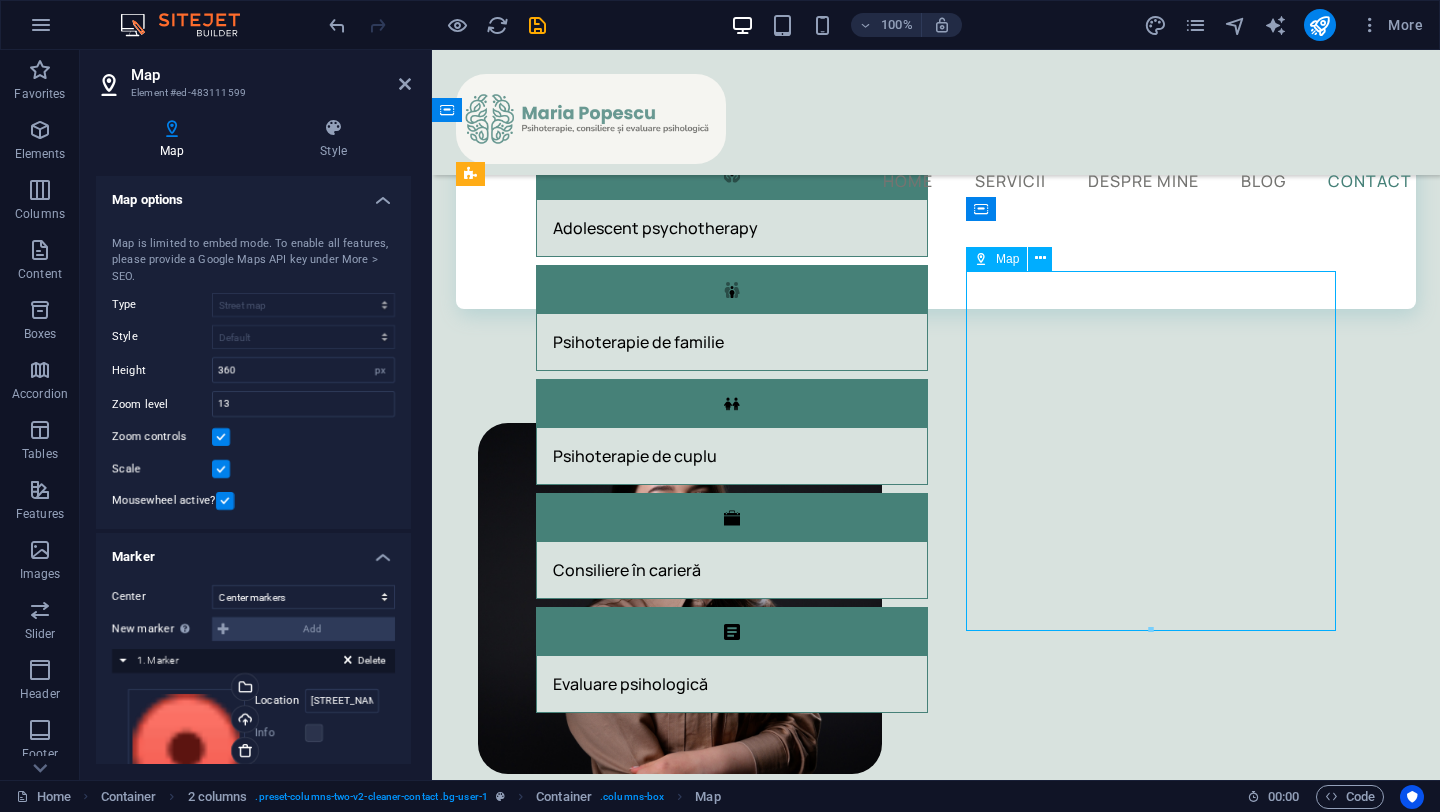 click at bounding box center (721, 2477) 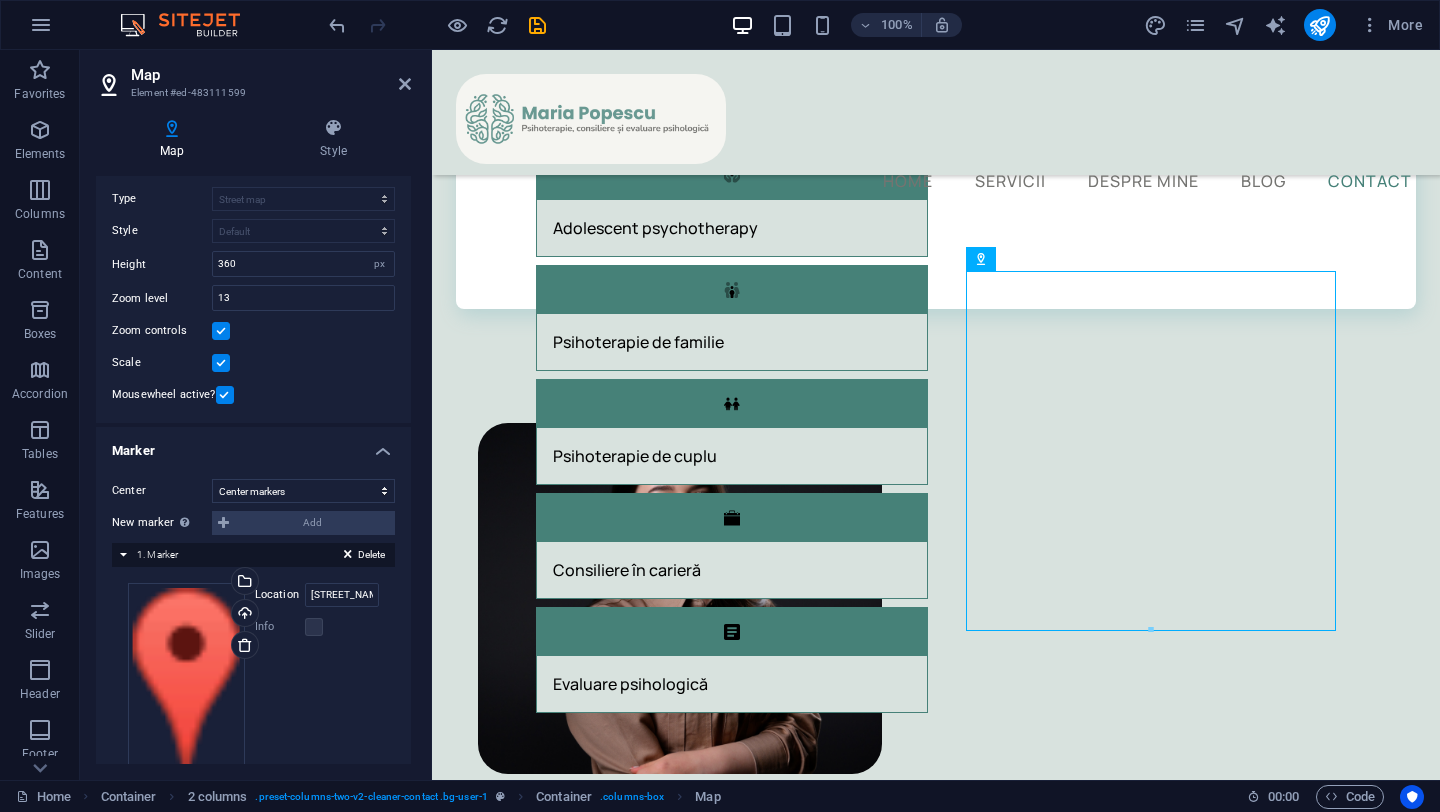scroll, scrollTop: 160, scrollLeft: 0, axis: vertical 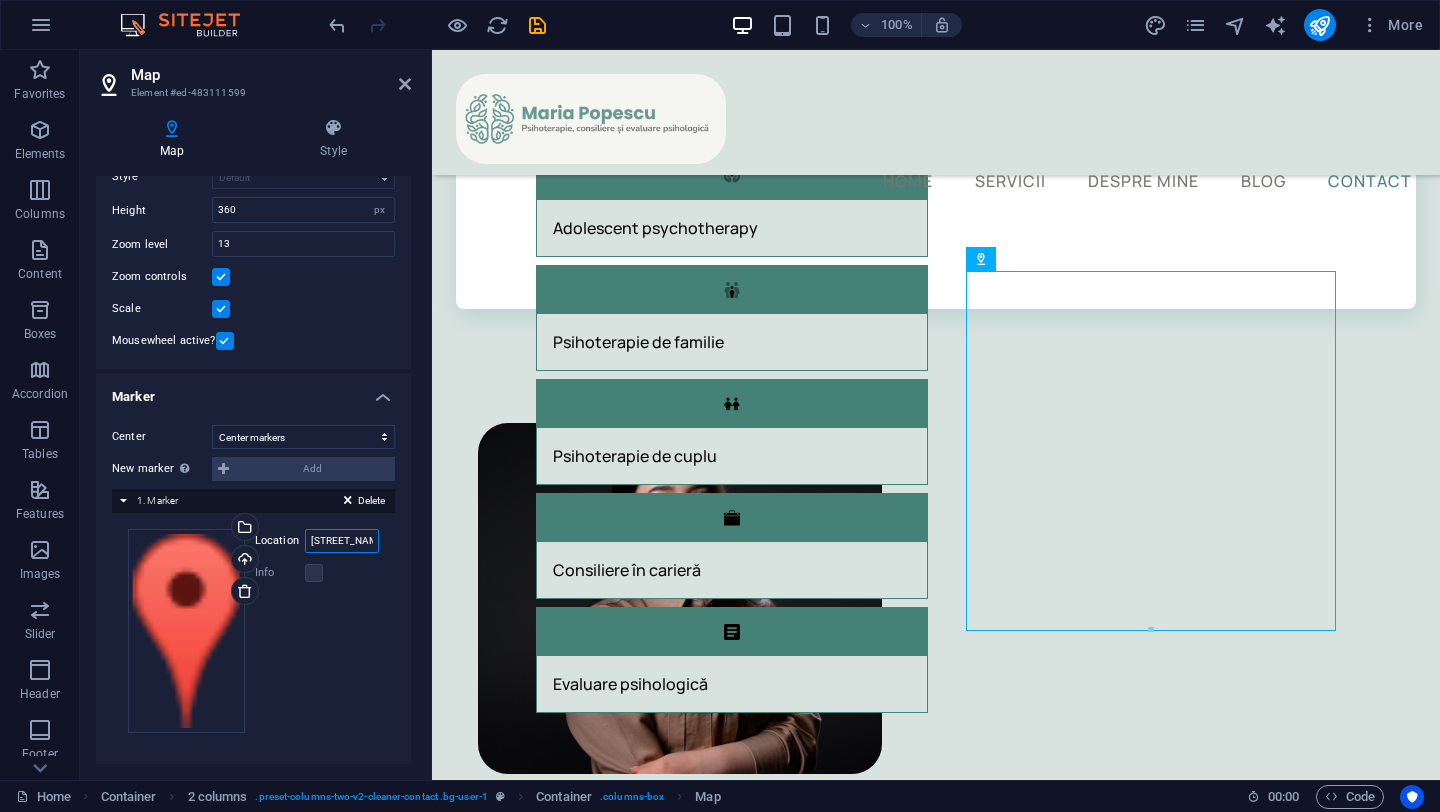 click on "[STREET_NAME] [NUMBER]" at bounding box center (342, 541) 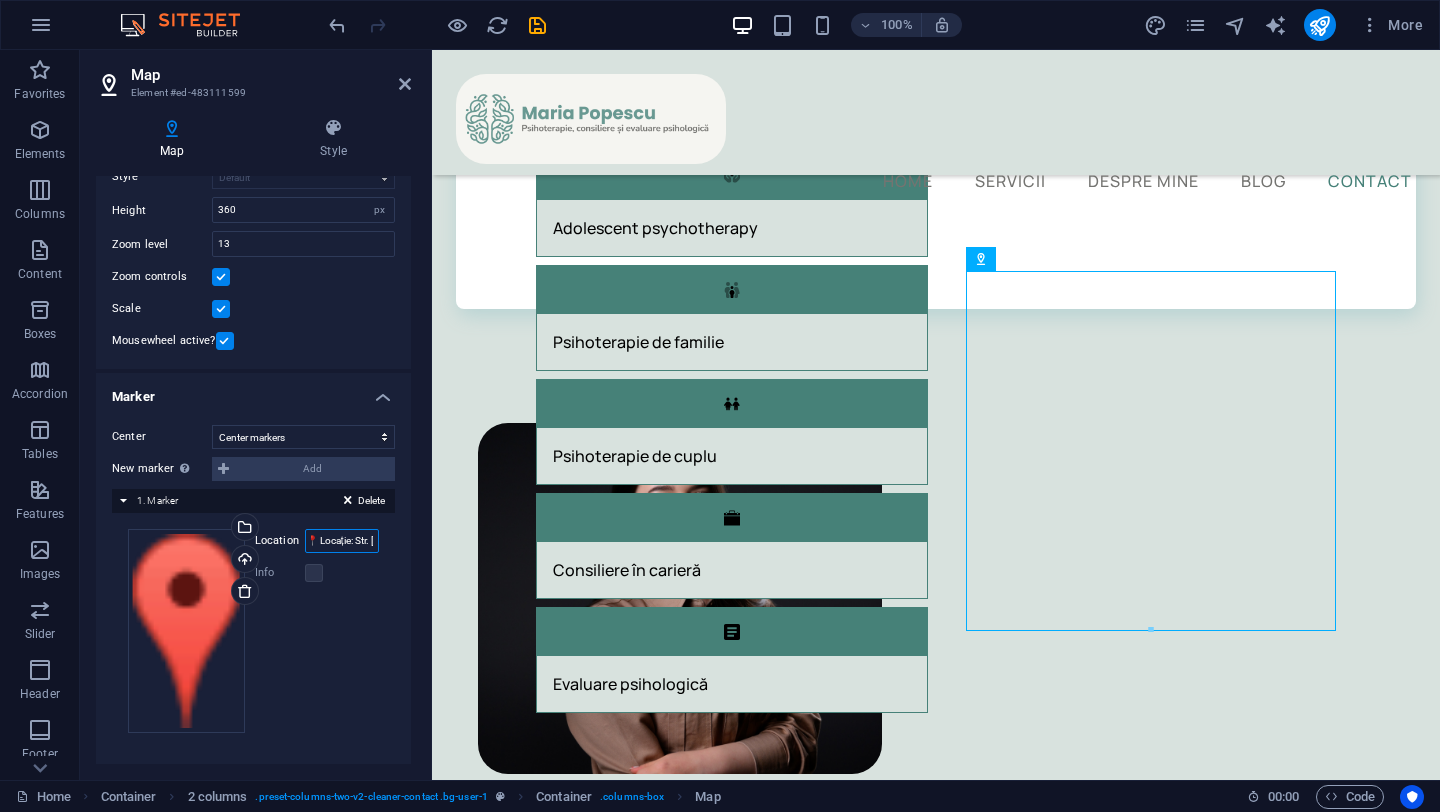 scroll, scrollTop: 0, scrollLeft: 11, axis: horizontal 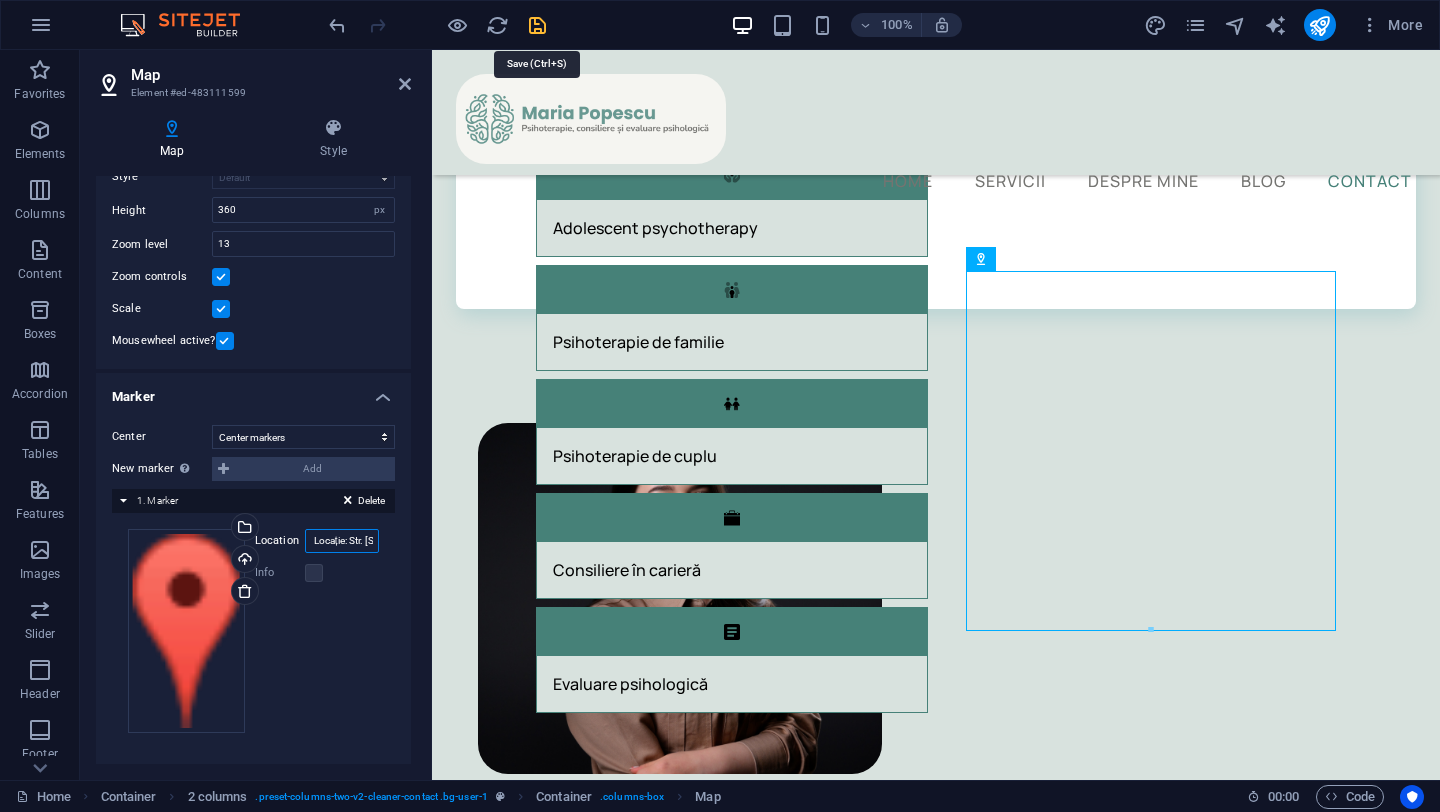 type on "📍 Locație: Str. [STREET] [NUMBER]" 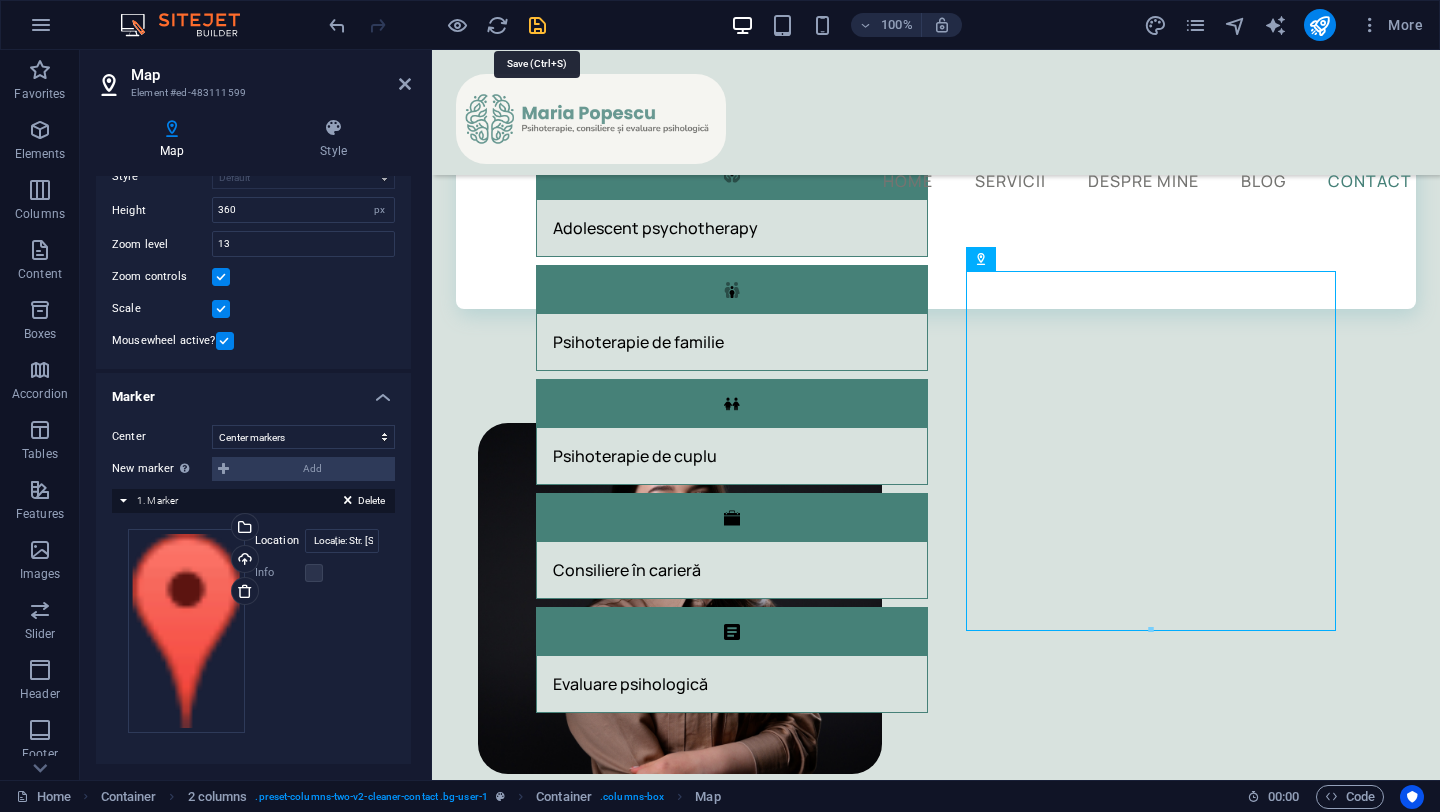 scroll, scrollTop: 0, scrollLeft: 0, axis: both 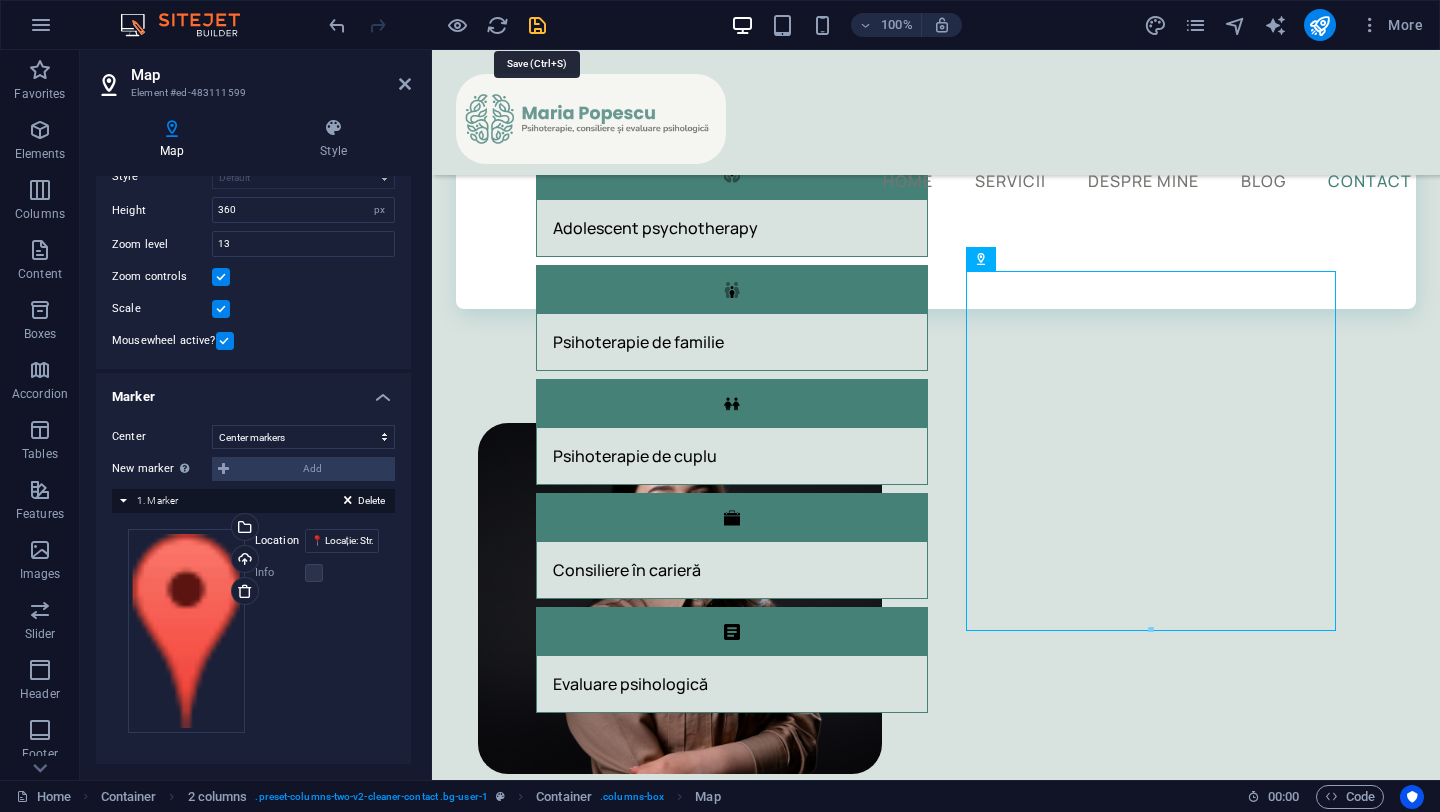 click at bounding box center (537, 25) 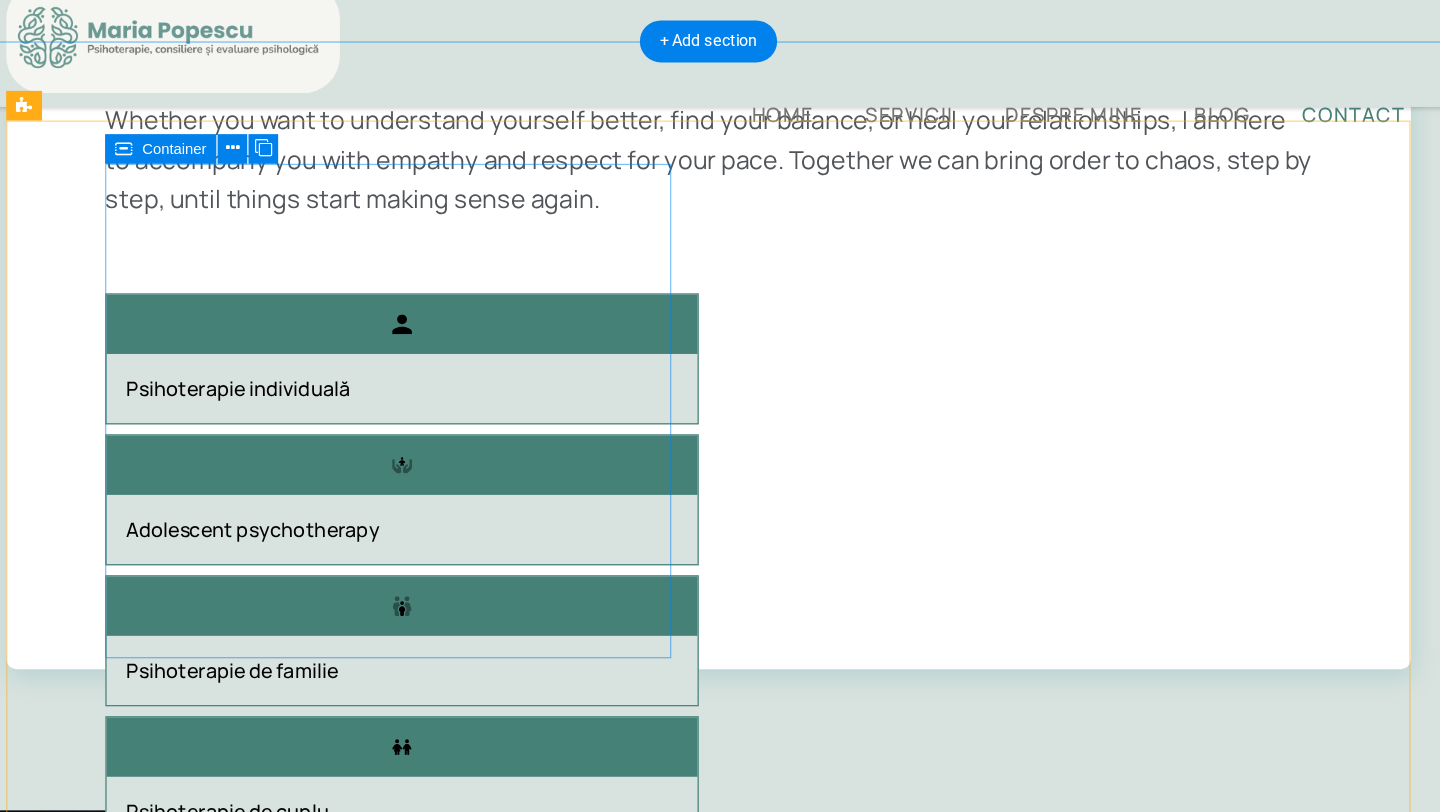 click on "Contact To schedule a session, you can find me here: 📞 [PHONE] 📬 [EMAIL] 🗓️ [SCHEDULE] 🏠🏠 📍 Locație: Str. [STREET] [NUMBER], [FLOOR_INFO], ap. [APARTMENT_NUMBER]" at bounding box center (289, 2214) 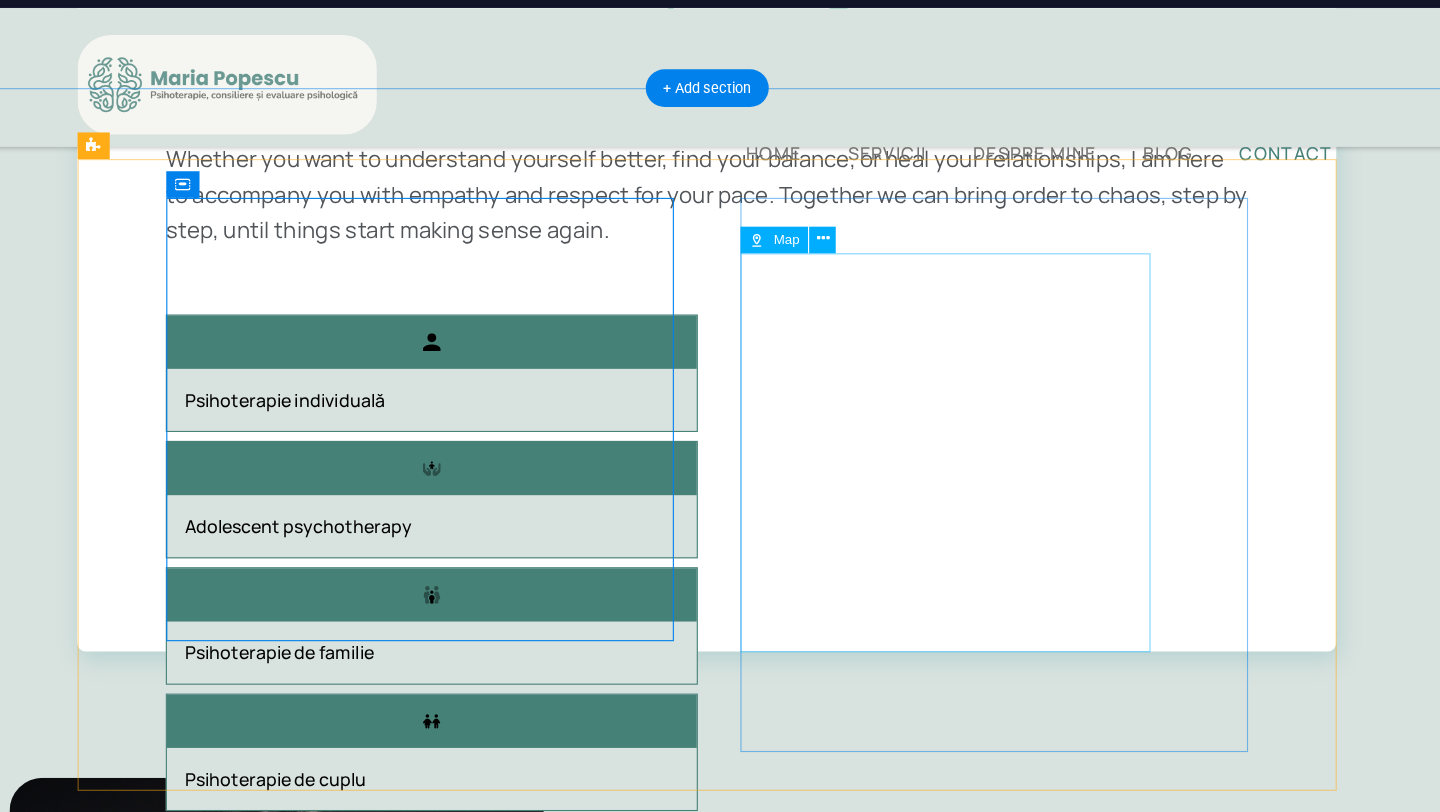 click at bounding box center [331, 2729] 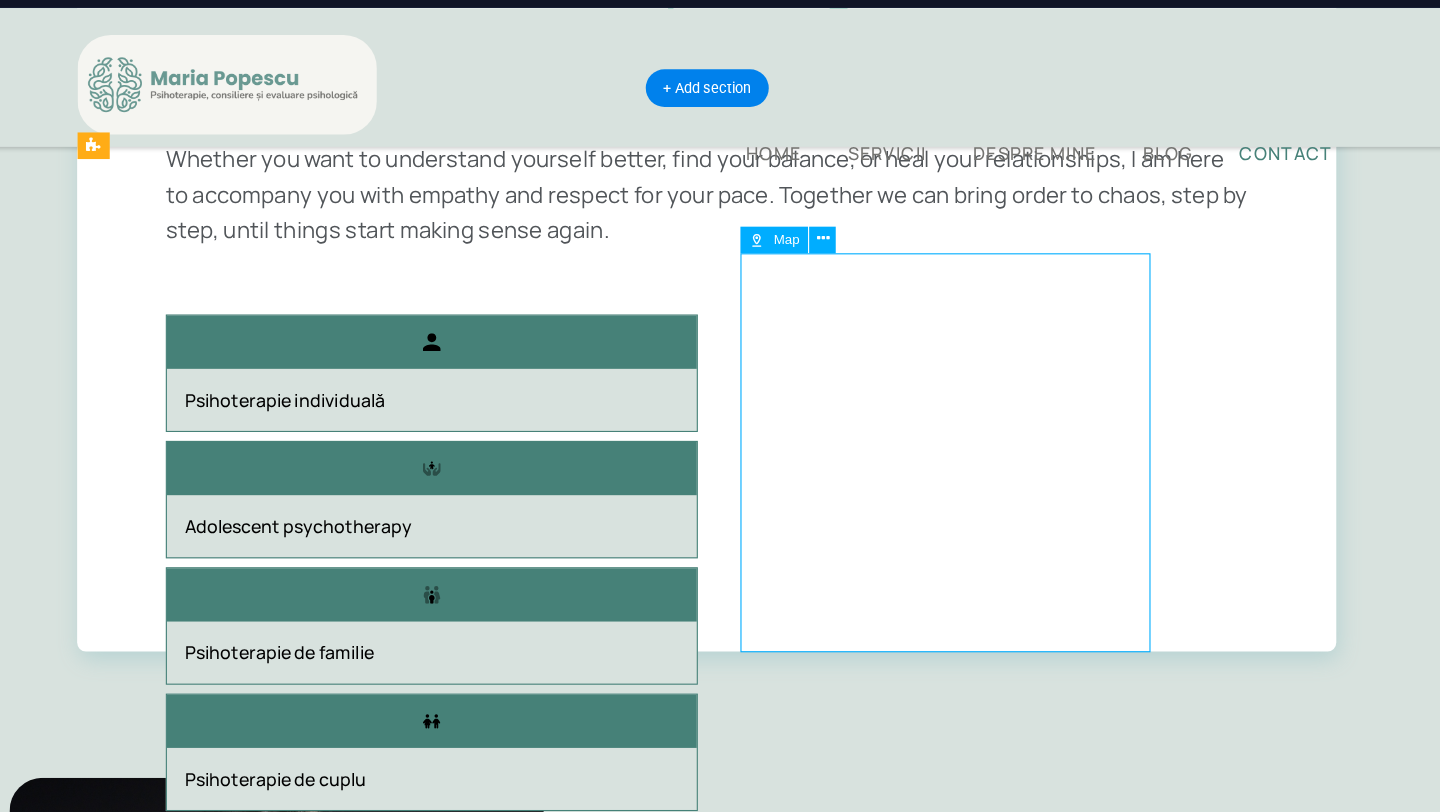 click at bounding box center (331, 2729) 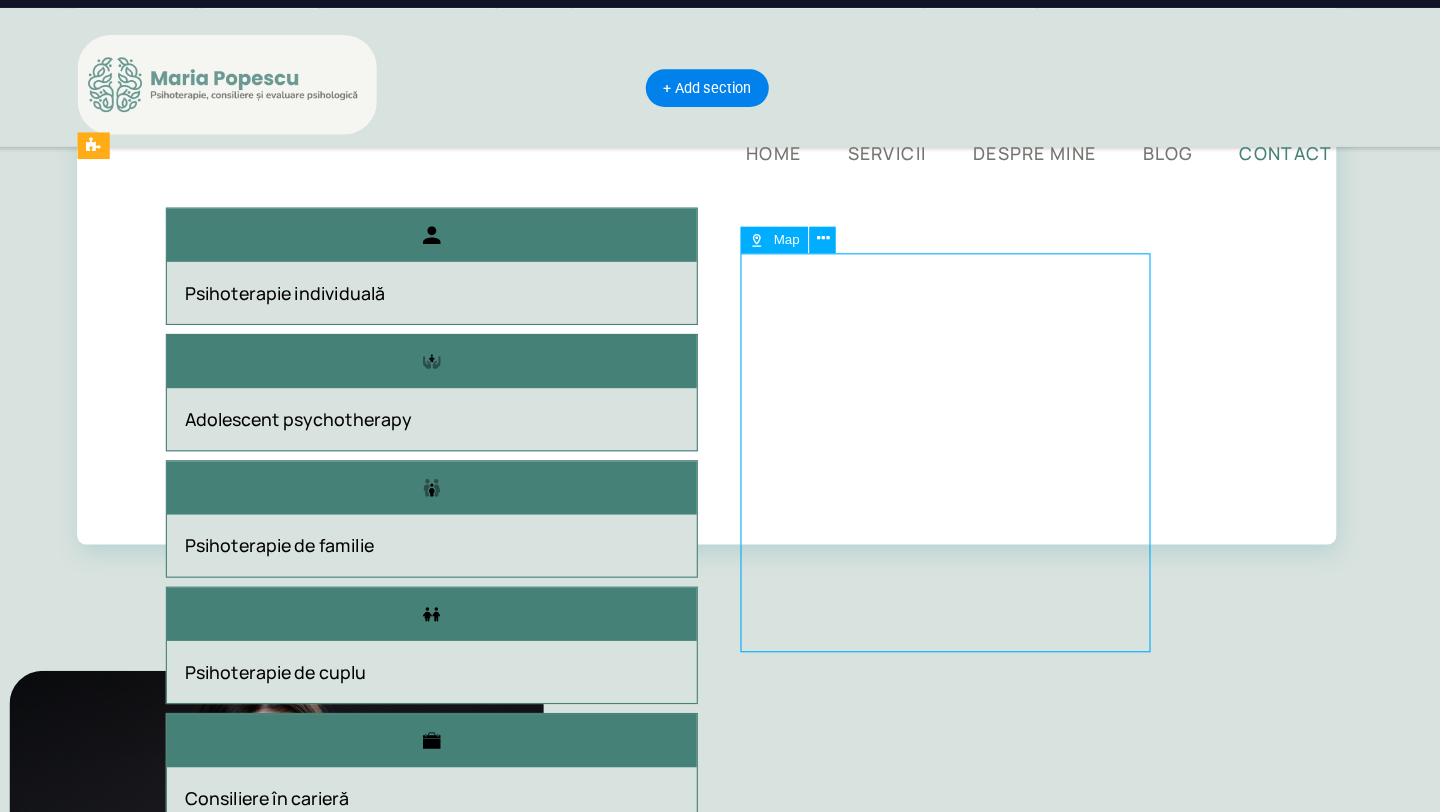 select on "1" 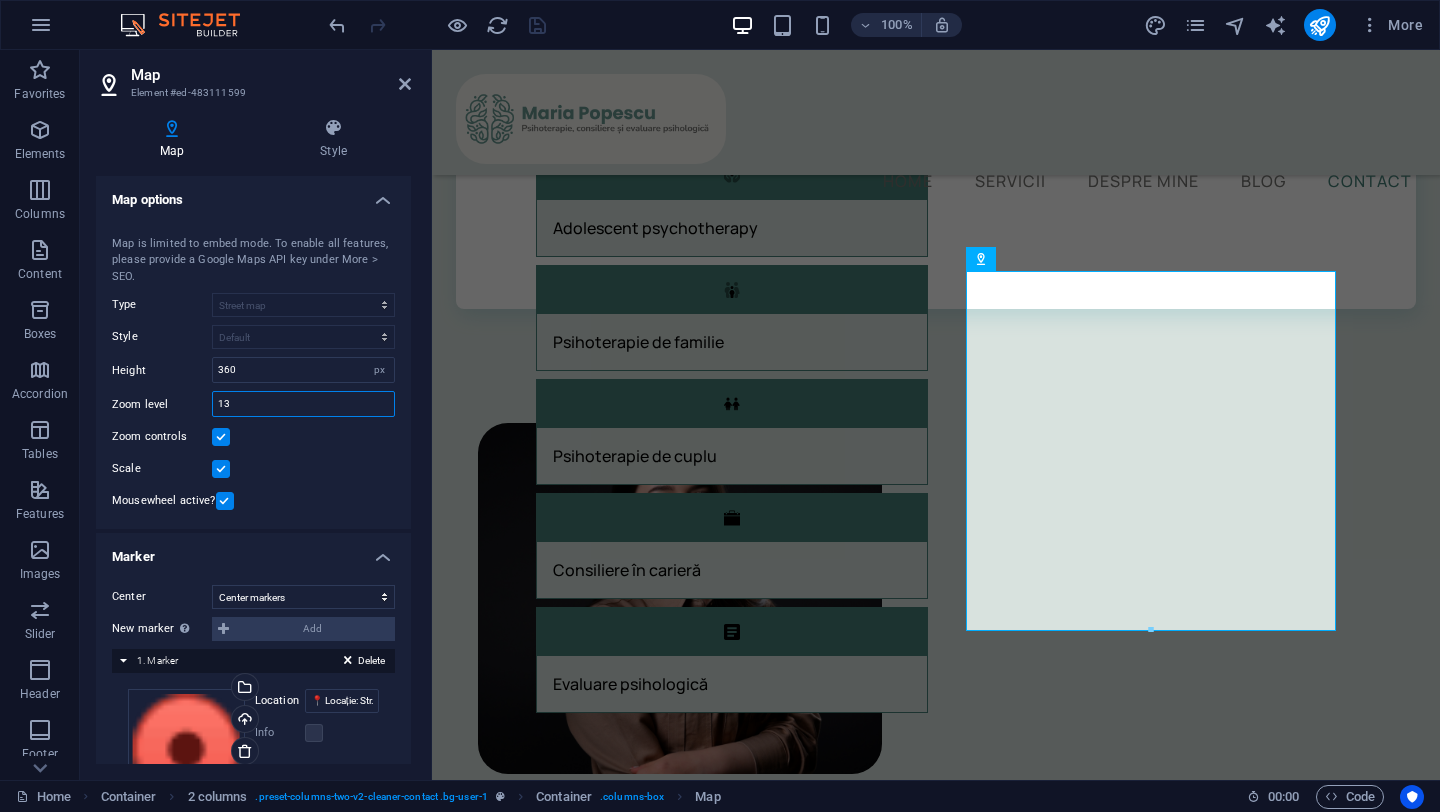 click on "13" at bounding box center [303, 404] 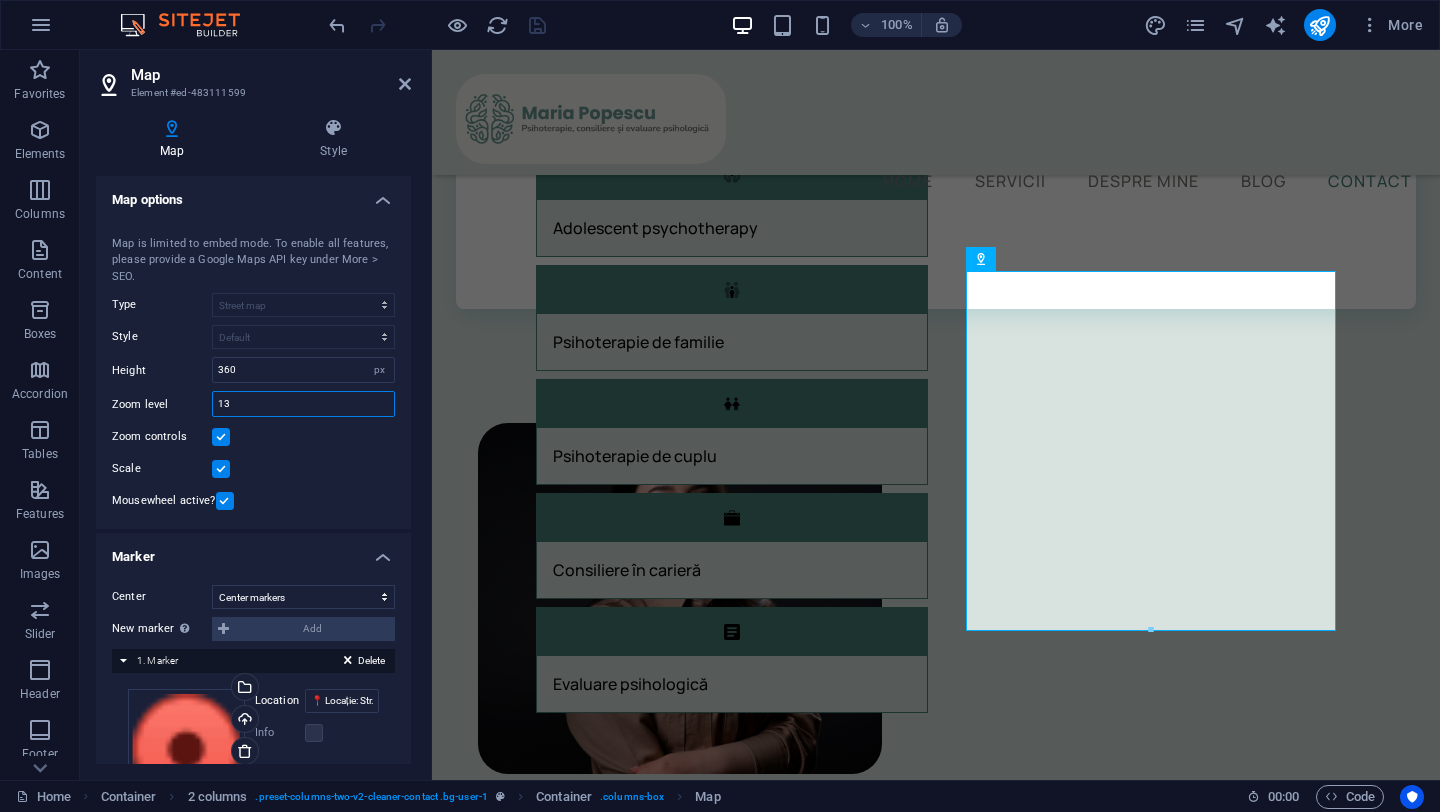 type on "1" 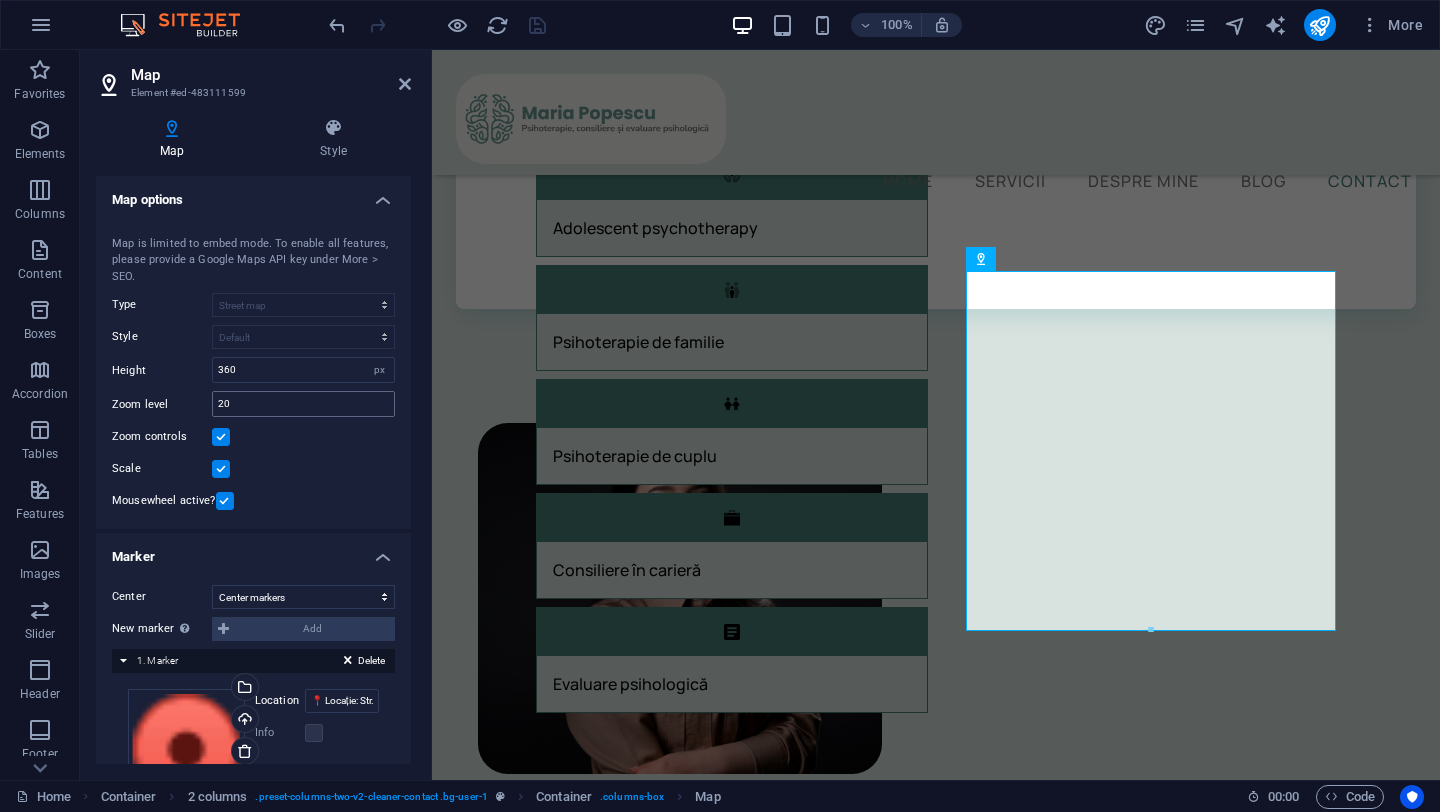type on "18" 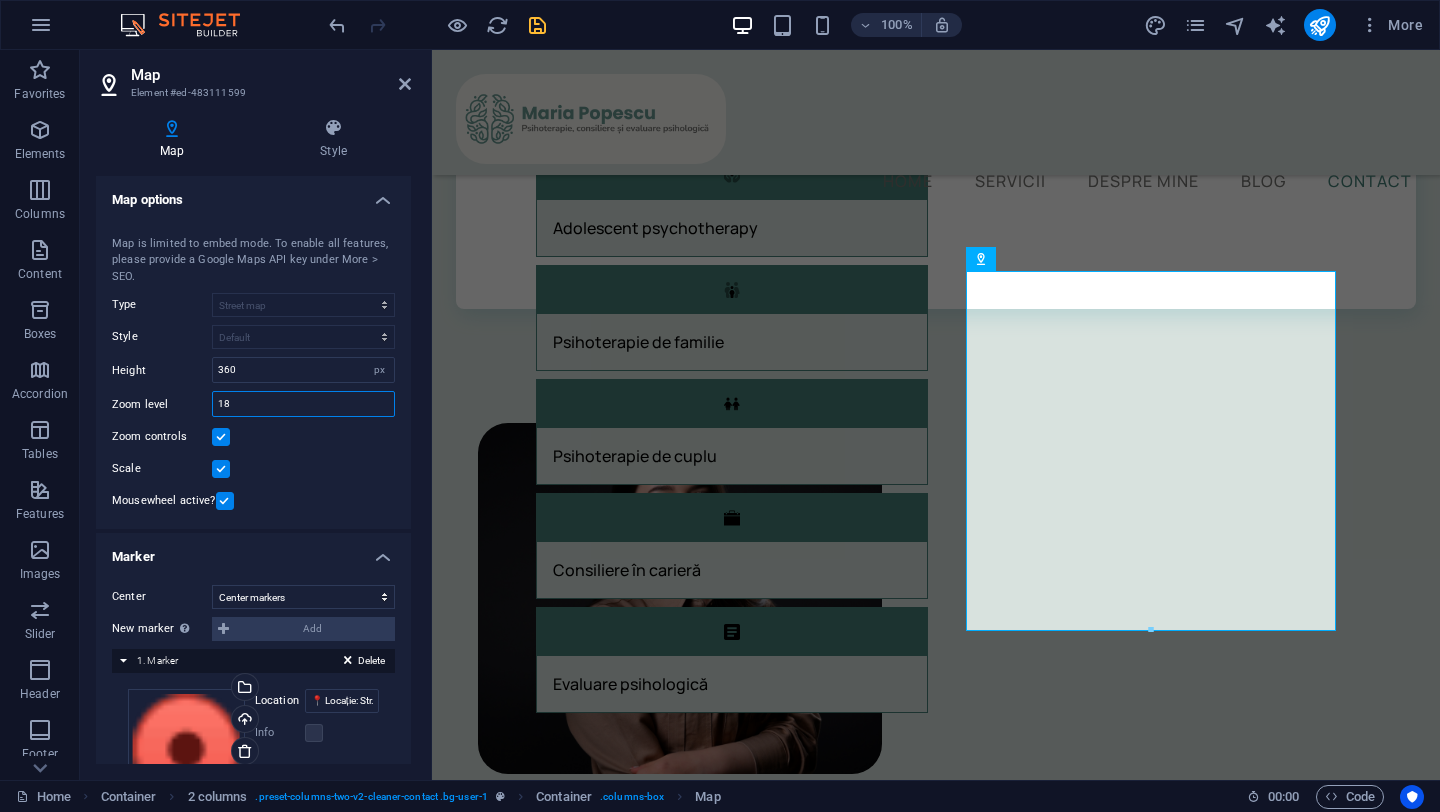 click on "18" at bounding box center [303, 404] 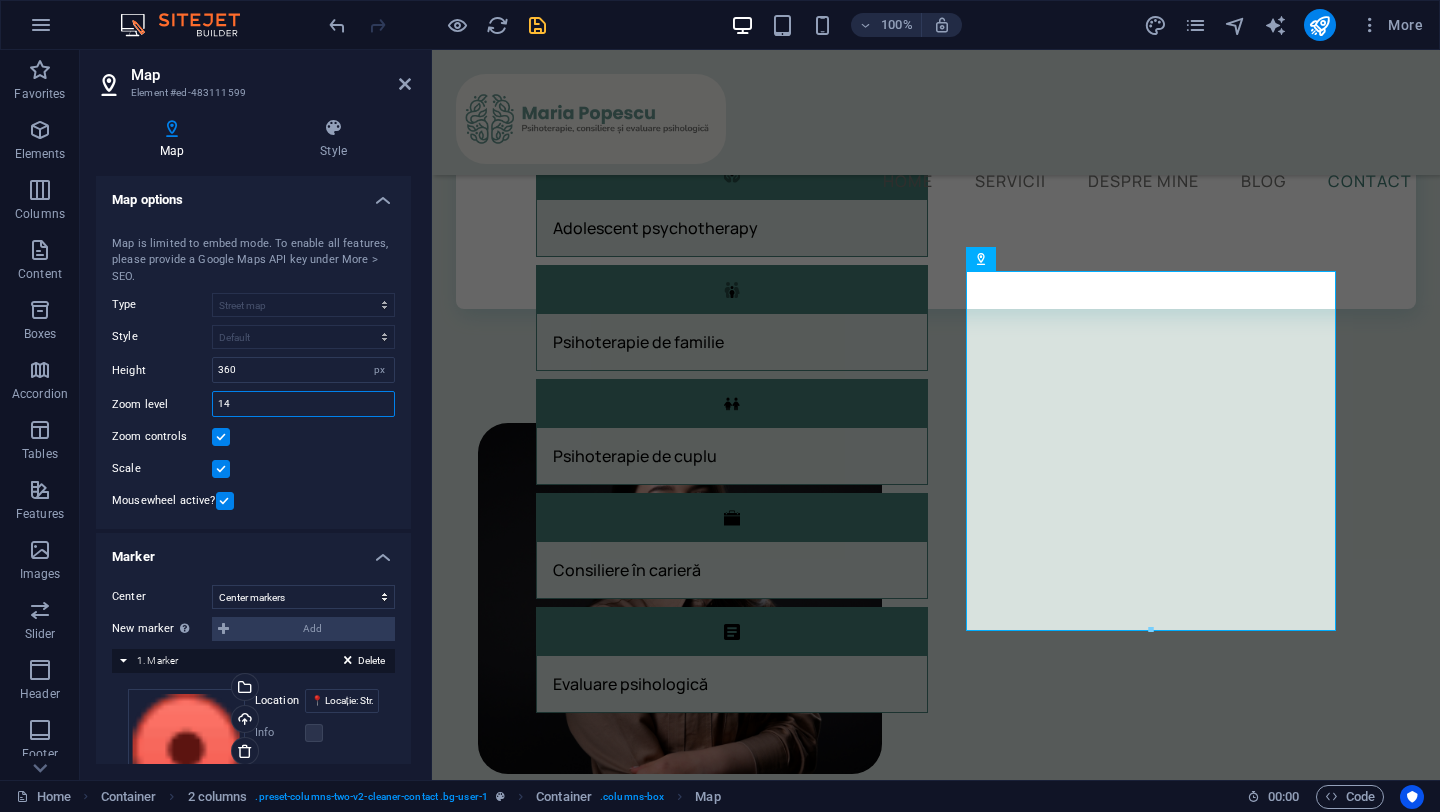 type on "14" 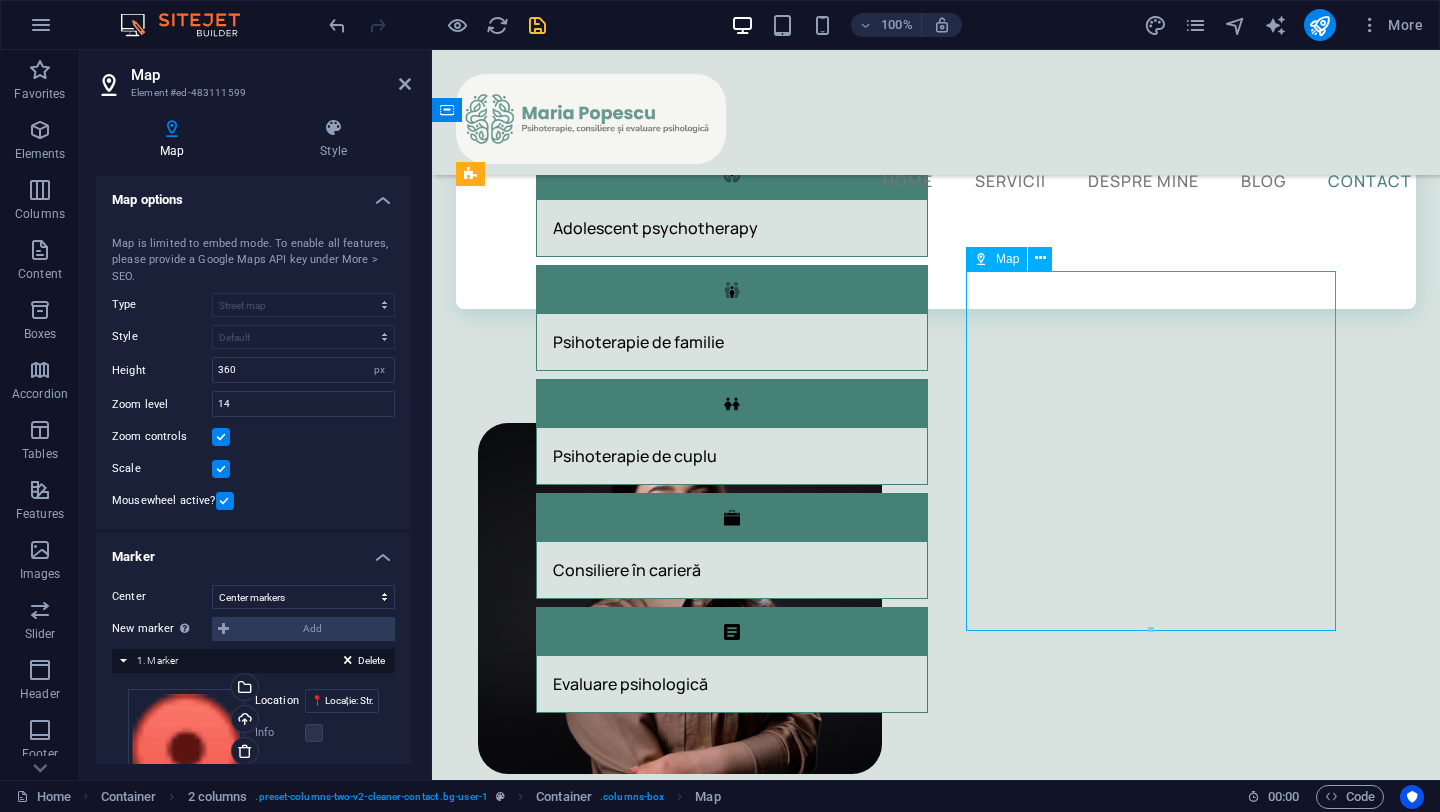 drag, startPoint x: 1170, startPoint y: 457, endPoint x: 1191, endPoint y: 467, distance: 23.259407 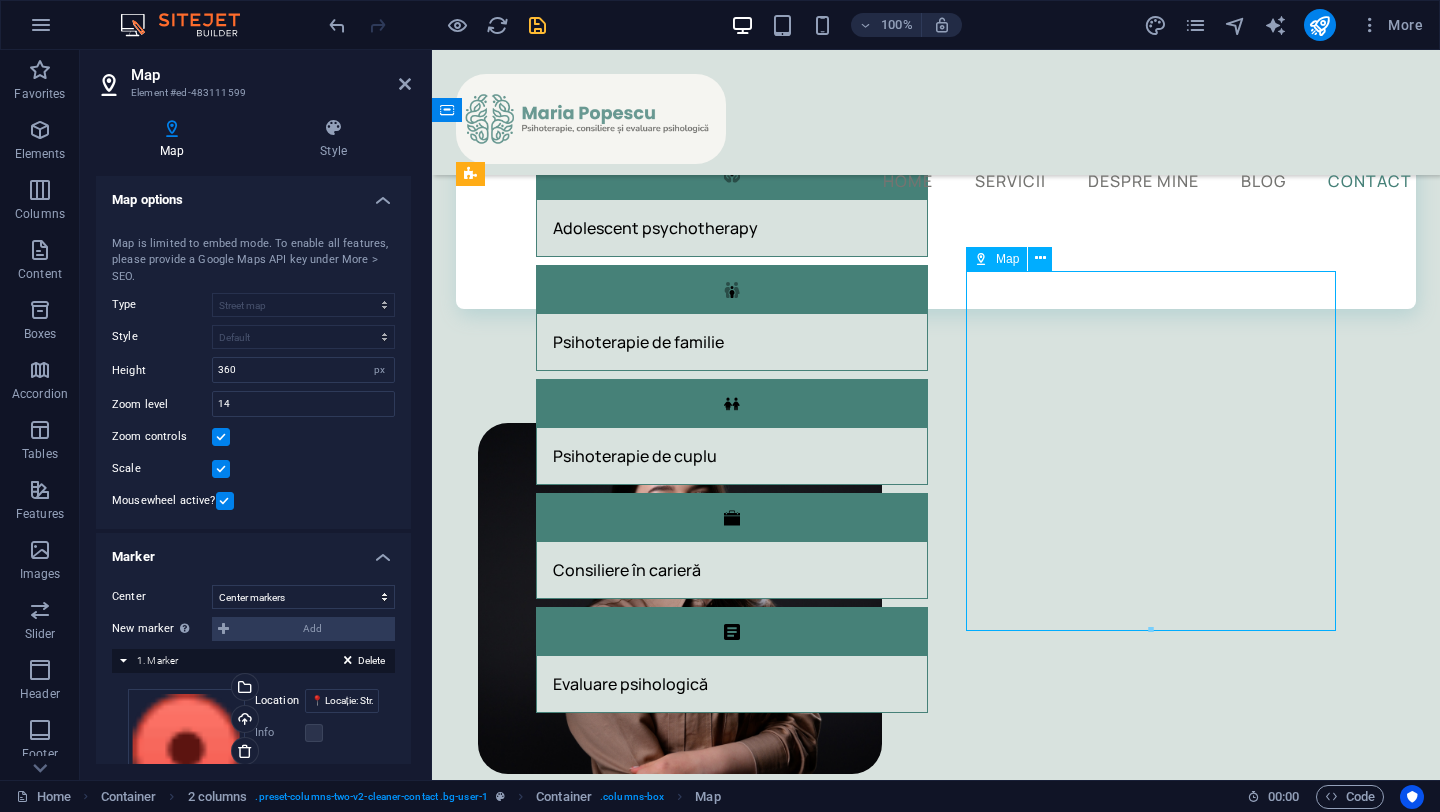 click at bounding box center [721, 2477] 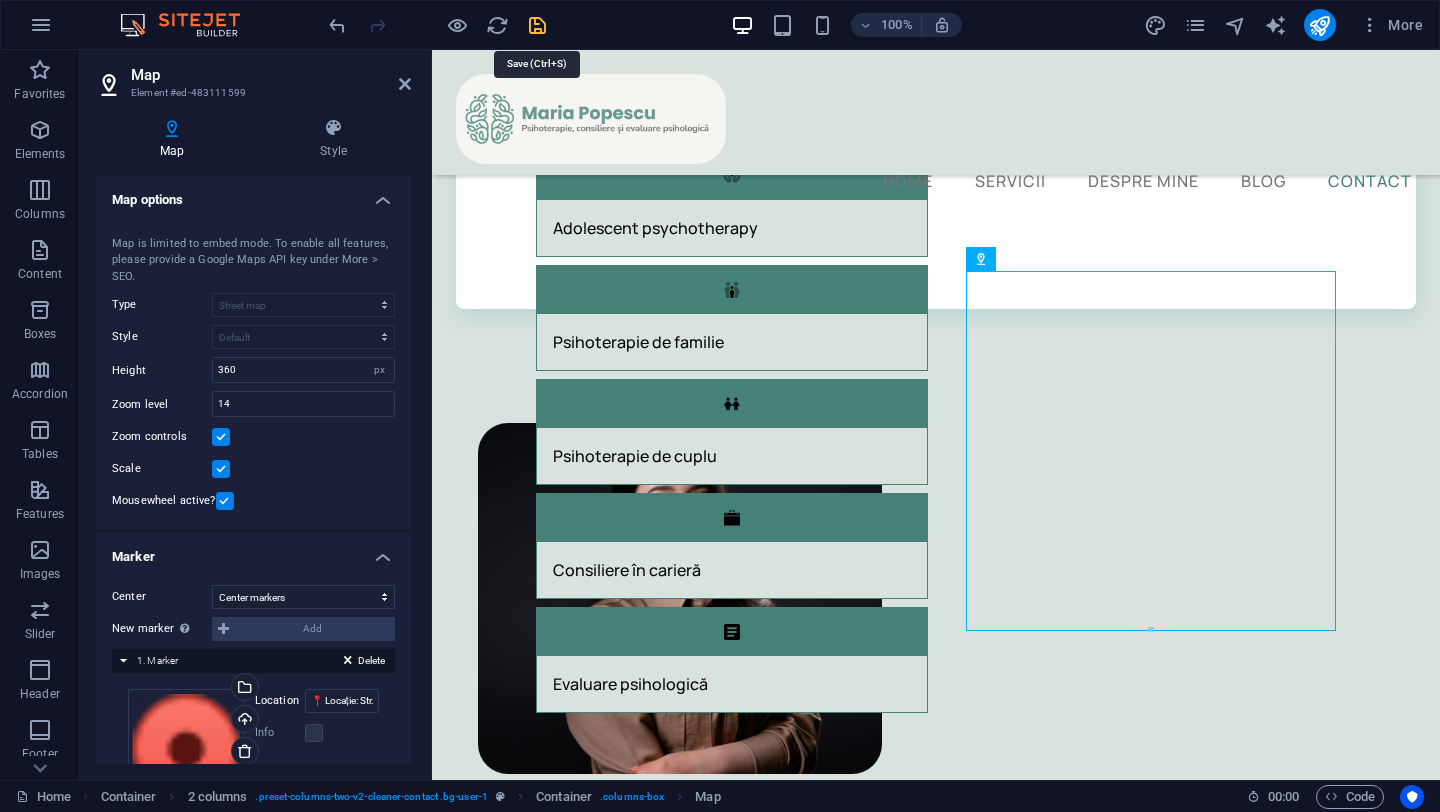 click at bounding box center [537, 25] 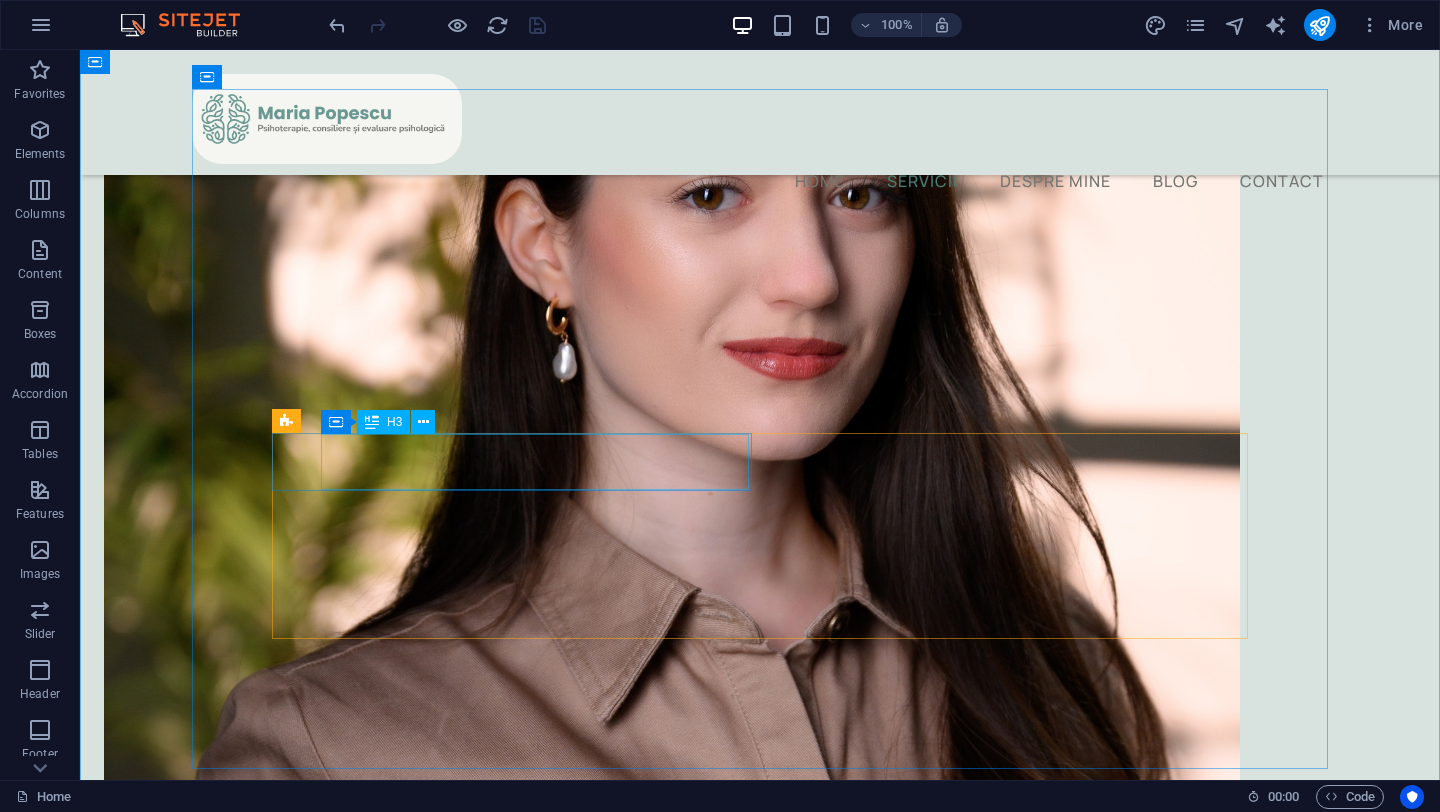 scroll, scrollTop: 717, scrollLeft: 0, axis: vertical 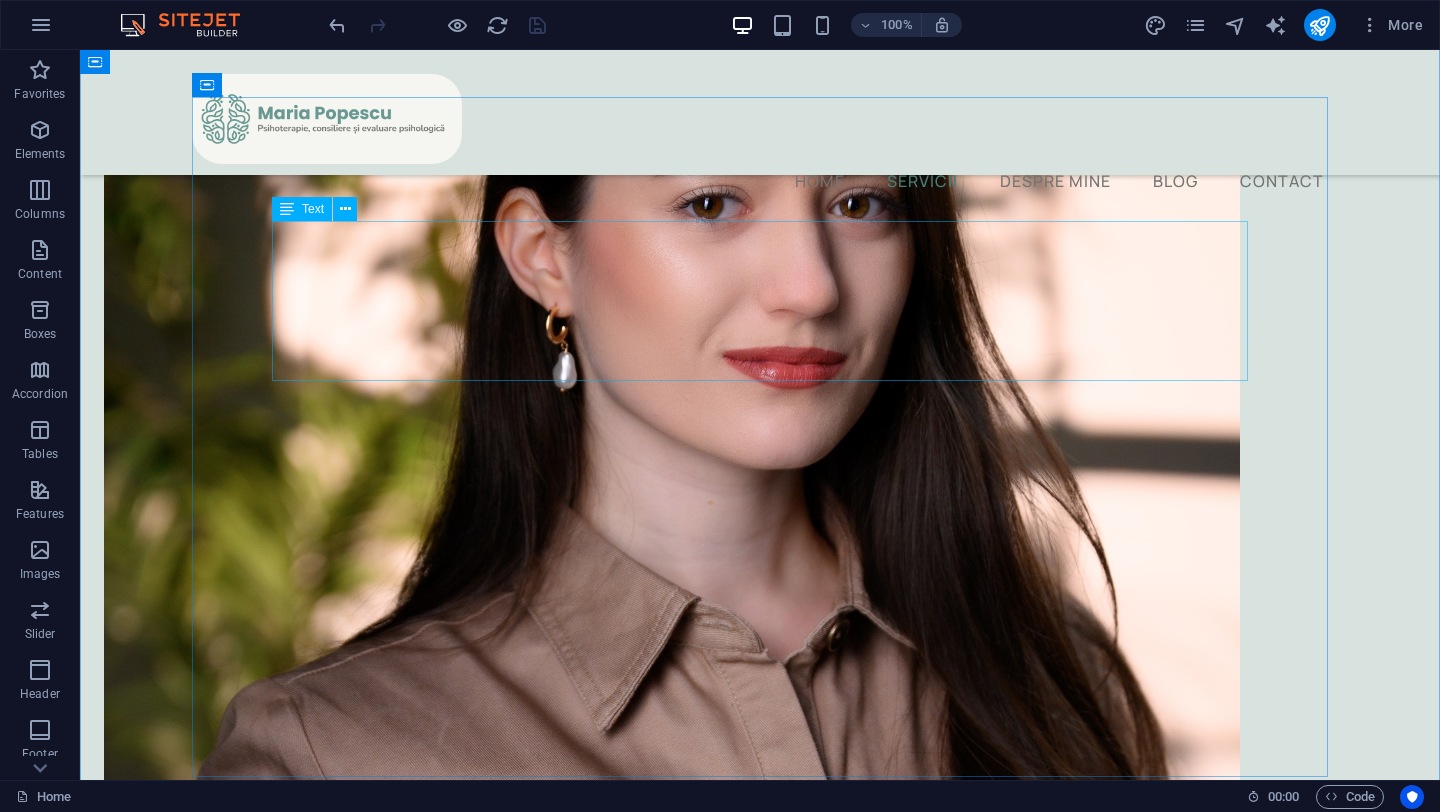 click on "There are moments when everything seems too much — thoughts that don't stop, relationships that hurt, emotions that weigh down. Then it's important to know that you don't have to go through this alone. I offer you a safe, warm, and confidential space where you can speak openly, without fear or judgment. Whether you want to understand yourself better, find your balance, or heal your relationships, I am here to accompany you with empathy and respect for your pace. Together we can bring order to chaos, step by step, until things start making sense again." at bounding box center [760, 1663] 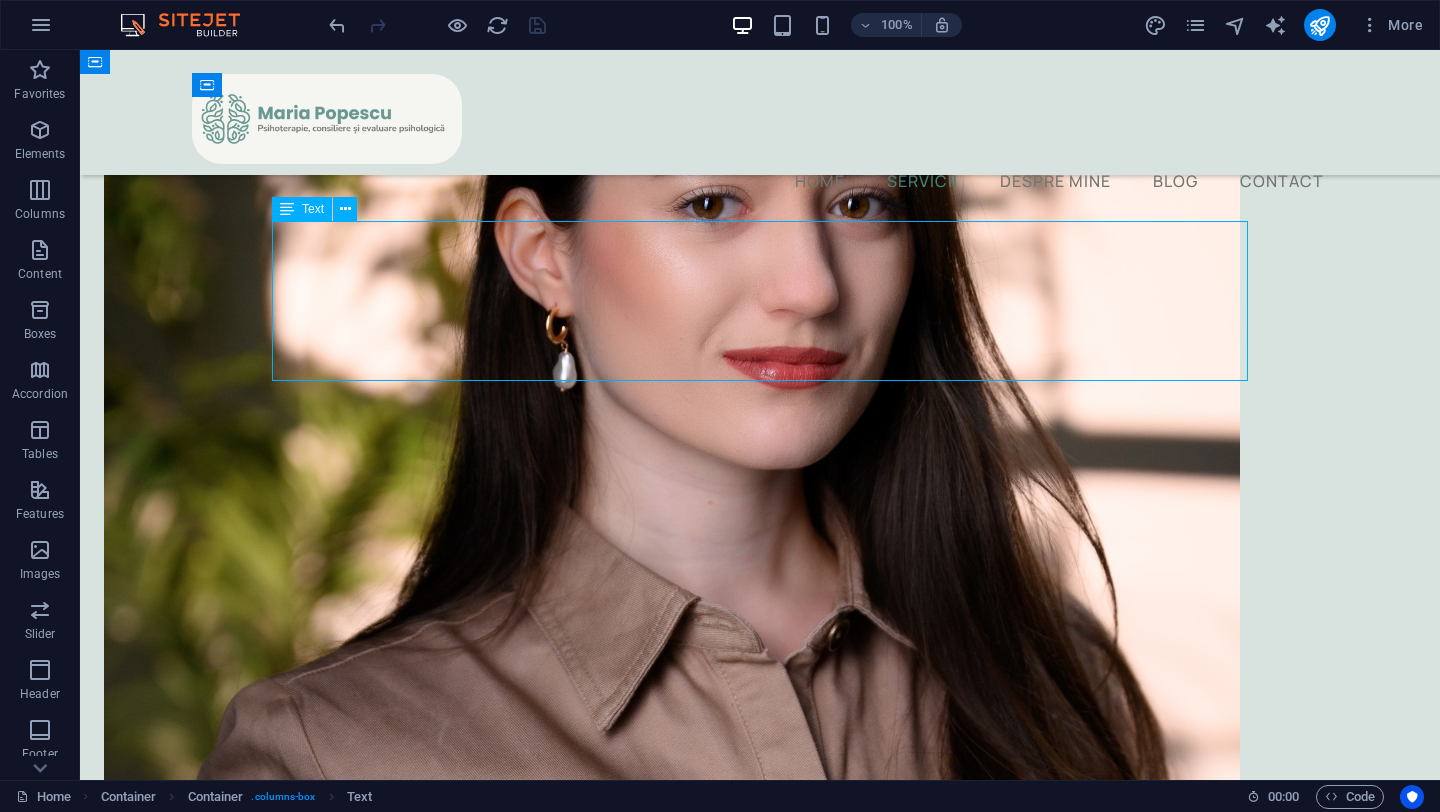 click on "There are moments when everything seems too much — thoughts that don't stop, relationships that hurt, emotions that weigh down. Then it's important to know that you don't have to go through this alone. I offer you a safe, warm, and confidential space where you can speak openly, without fear or judgment. Whether you want to understand yourself better, find your balance, or heal your relationships, I am here to accompany you with empathy and respect for your pace. Together we can bring order to chaos, step by step, until things start making sense again." at bounding box center (760, 1663) 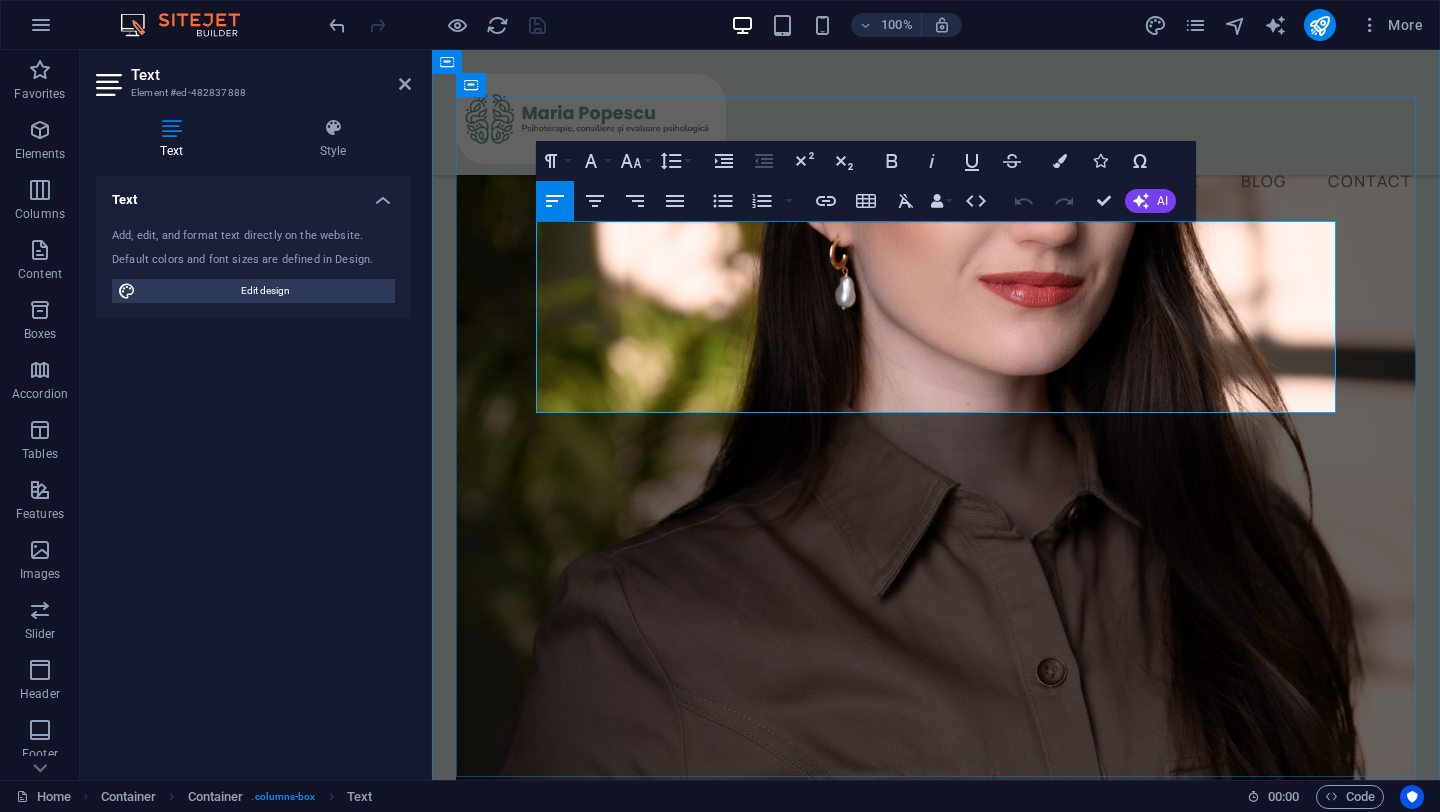 click on "There are moments when everything seems too much — thoughts that don't stop, relationships that hurt, emotions that weigh down. Then it's important to know that you don't have to go through this alone. I offer you a safe, warm, and confidential space where you can speak openly, without fear or judgment. Whether you want to understand yourself better, find your balance, or heal your relationships, I am here to accompany you with empathy and respect for your pace. Together we can bring order to chaos, step by step, until things start making sense again." at bounding box center [936, 1454] 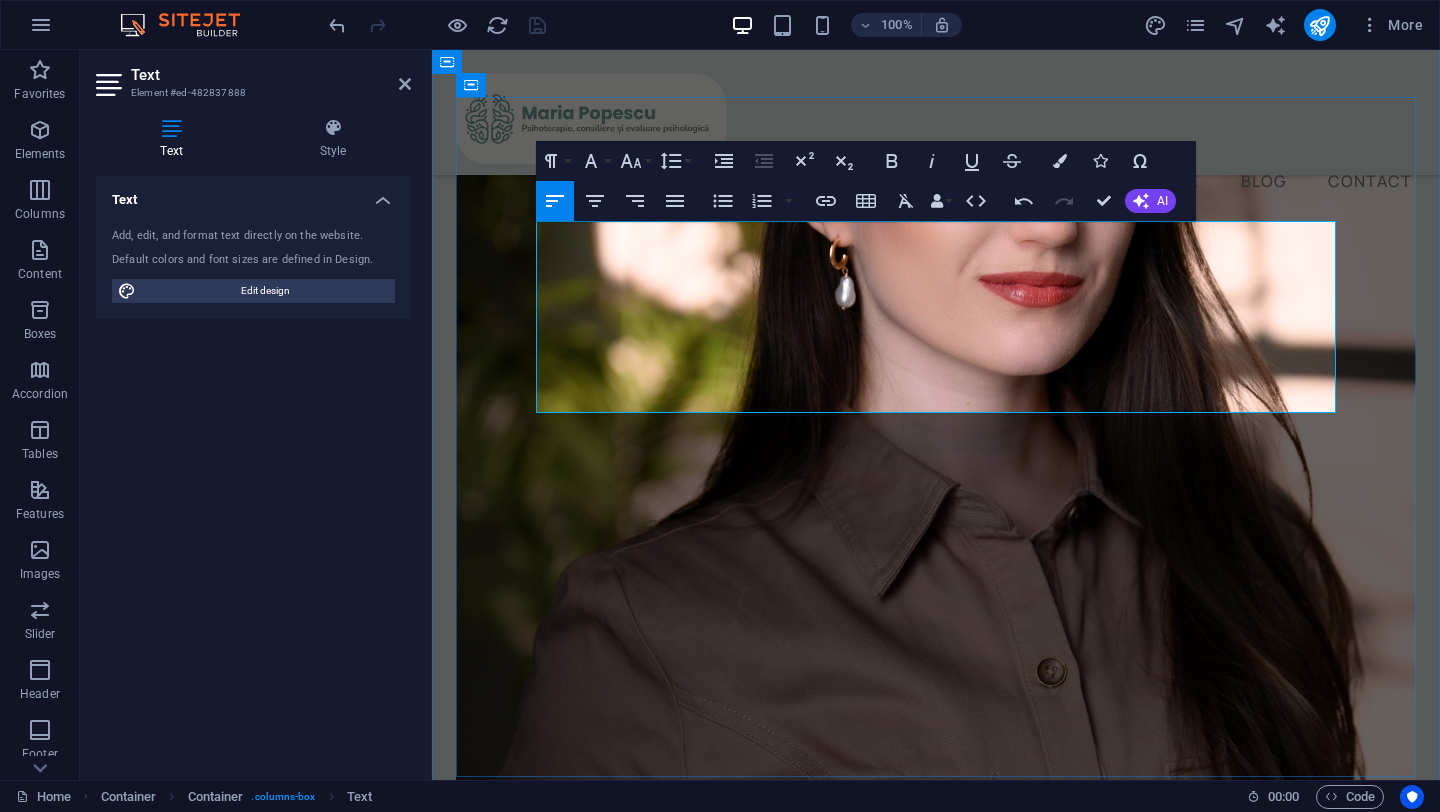 type 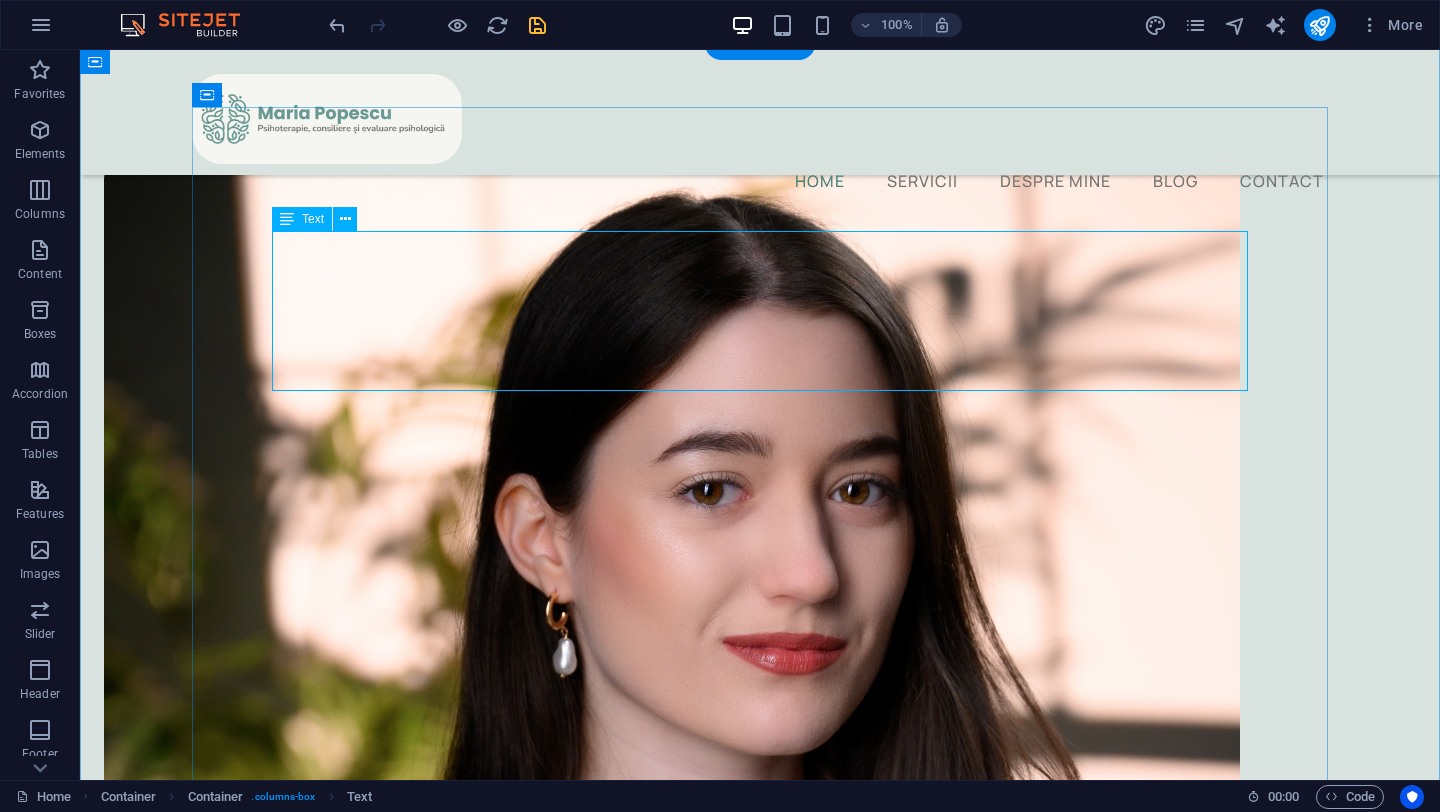 scroll, scrollTop: 0, scrollLeft: 0, axis: both 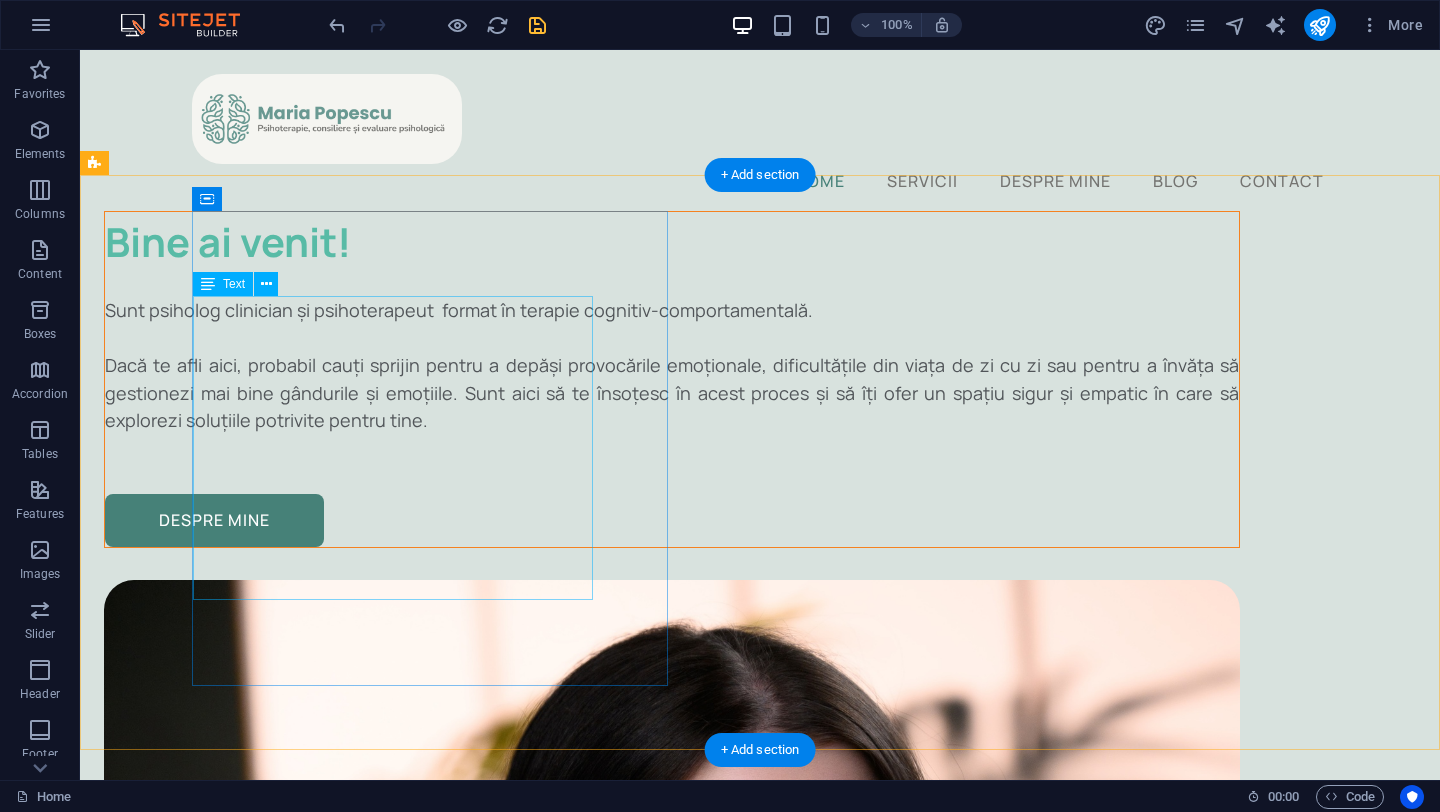 click on "I am a clinical psychologist and psychotherapist trained in cognitive-behavioral therapy. If you are here, you are probably looking for support to overcome emotional challenges, difficulties in everyday life, or to learn to manage your thoughts and emotions better. I am here to accompany you in this process and offer you a safe and empathetic space to explore the right solutions for you." at bounding box center (672, 379) 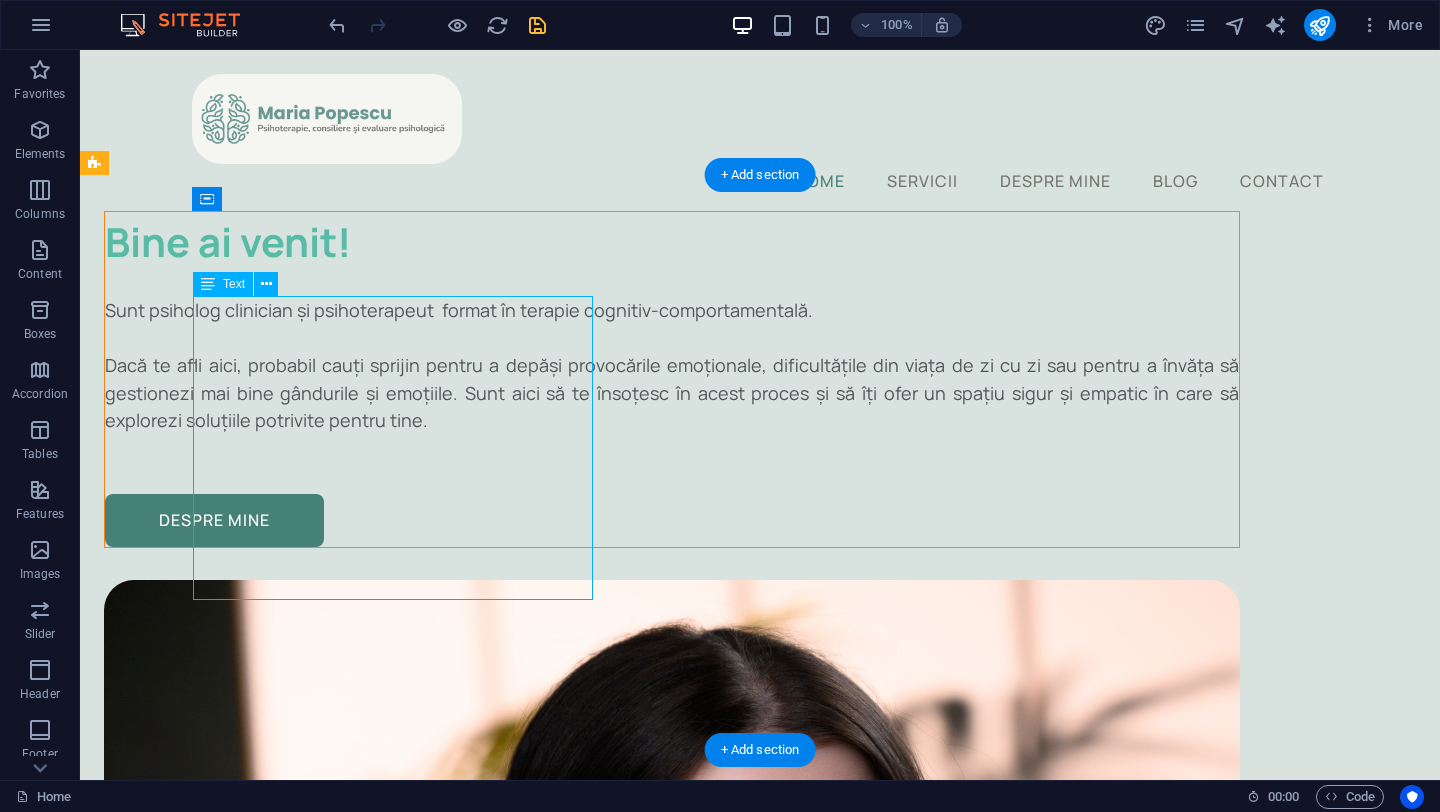 click on "I am a clinical psychologist and psychotherapist trained in cognitive-behavioral therapy. If you are here, you are probably looking for support to overcome emotional challenges, difficulties in everyday life, or to learn to manage your thoughts and emotions better. I am here to accompany you in this process and offer you a safe and empathetic space to explore the right solutions for you." at bounding box center (672, 379) 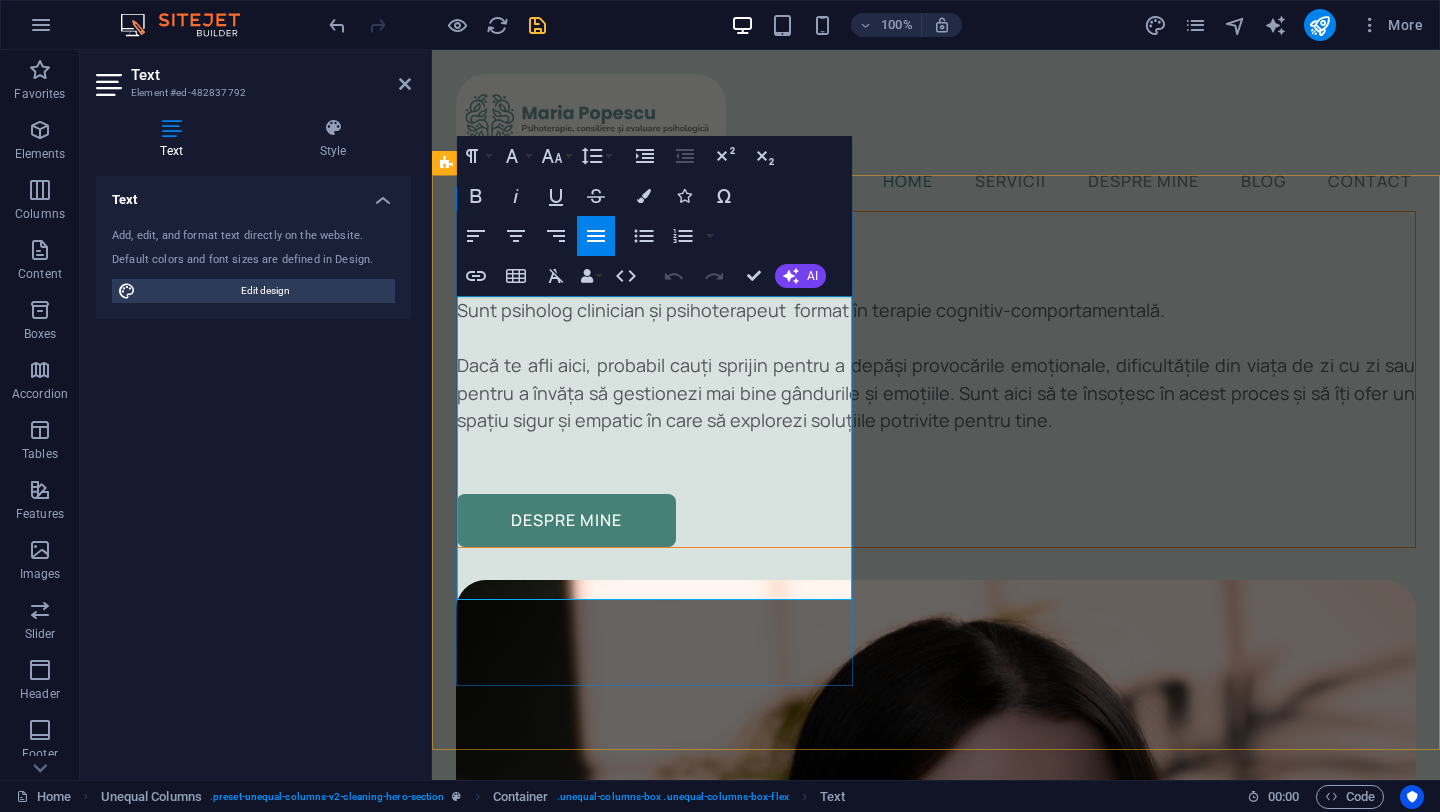 click on "Dacă te afli aici, probabil cauți sprijin pentru a depăși provocările emoționale, dificultățile din viața de zi cu zi sau pentru a învăța să gestionezi mai bine gândurile și emoțiile. Sunt aici să te însoțesc în acest proces și să îți ofer un spațiu sigur și empatic în care să explorezi soluțiile potrivite pentru tine." at bounding box center [936, 392] 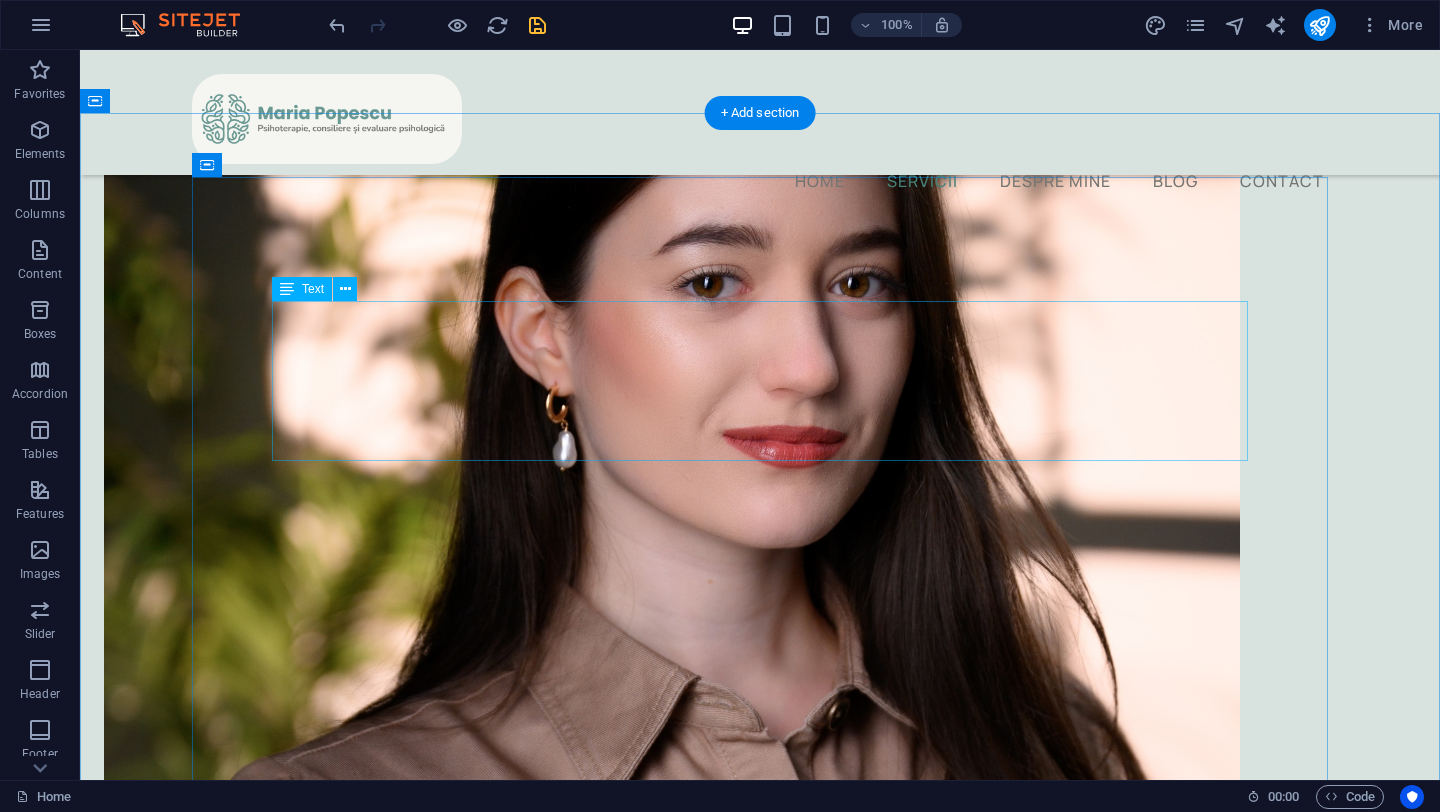 scroll, scrollTop: 635, scrollLeft: 0, axis: vertical 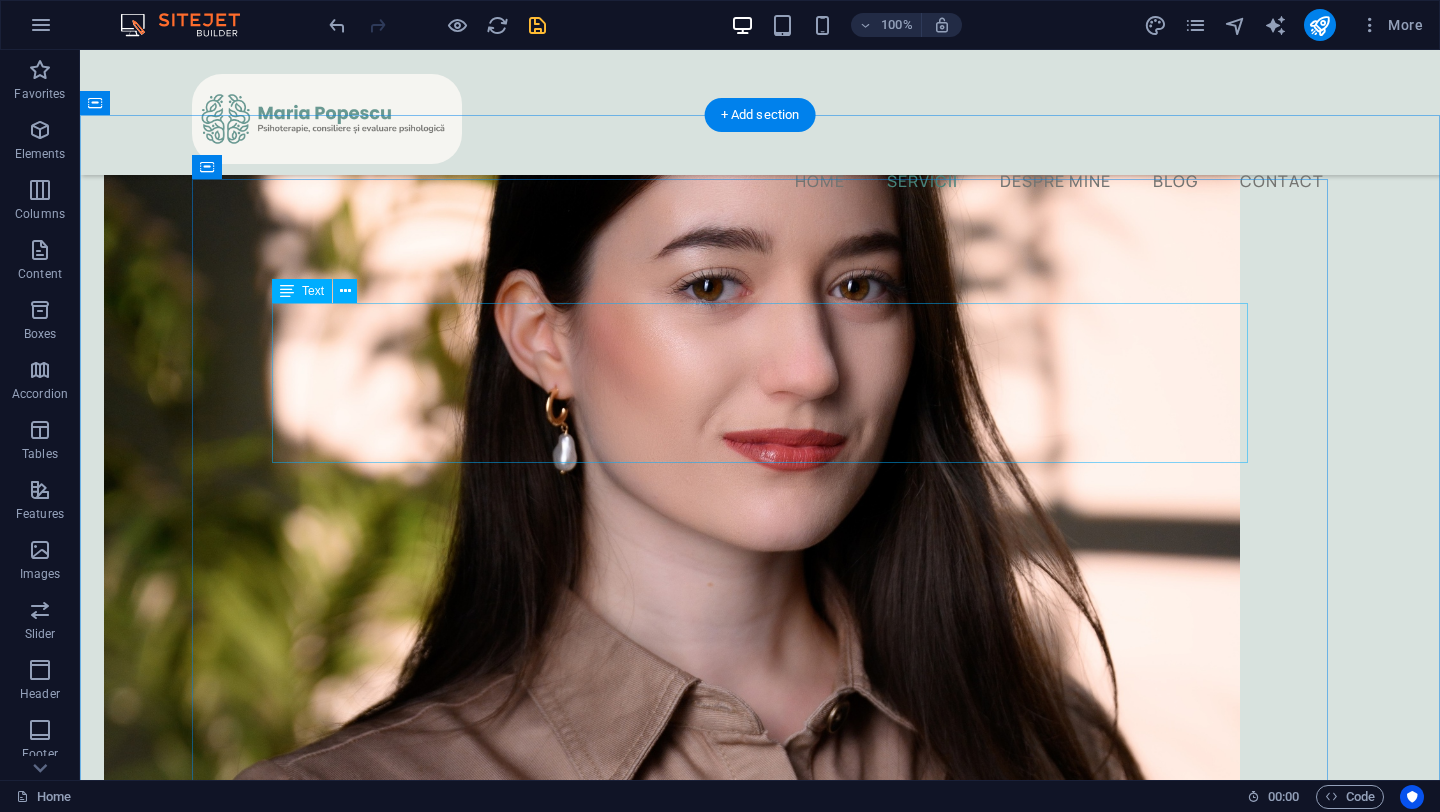 click on "There are moments when everything seems too much, thoughts that don't stop, relationships that hurt, emotions that weigh down. Then it's important to know that you don't have to go through this alone. I offer you a safe, warm, and confidential space where you can speak openly, without fear or judgment. Whether you want to understand yourself better, find your balance, or heal your relationships, I am here to accompany you with empathy and respect for your pace. Together we can bring order to chaos, step by step, until things start making sense again." at bounding box center [760, 1745] 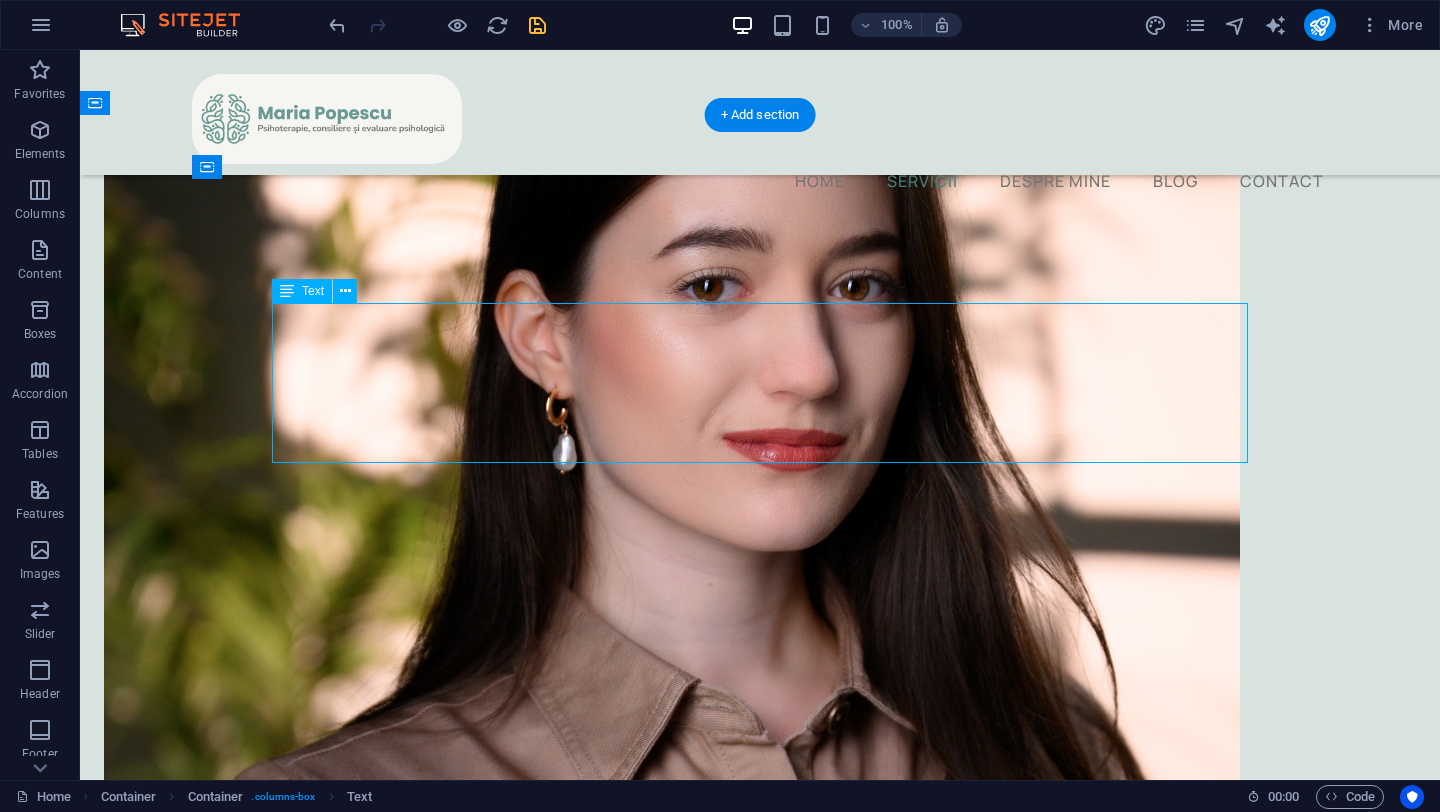 click on "There are moments when everything seems too much, thoughts that don't stop, relationships that hurt, emotions that weigh down. Then it's important to know that you don't have to go through this alone. I offer you a safe, warm, and confidential space where you can speak openly, without fear or judgment. Whether you want to understand yourself better, find your balance, or heal your relationships, I am here to accompany you with empathy and respect for your pace. Together we can bring order to chaos, step by step, until things start making sense again." at bounding box center (760, 1745) 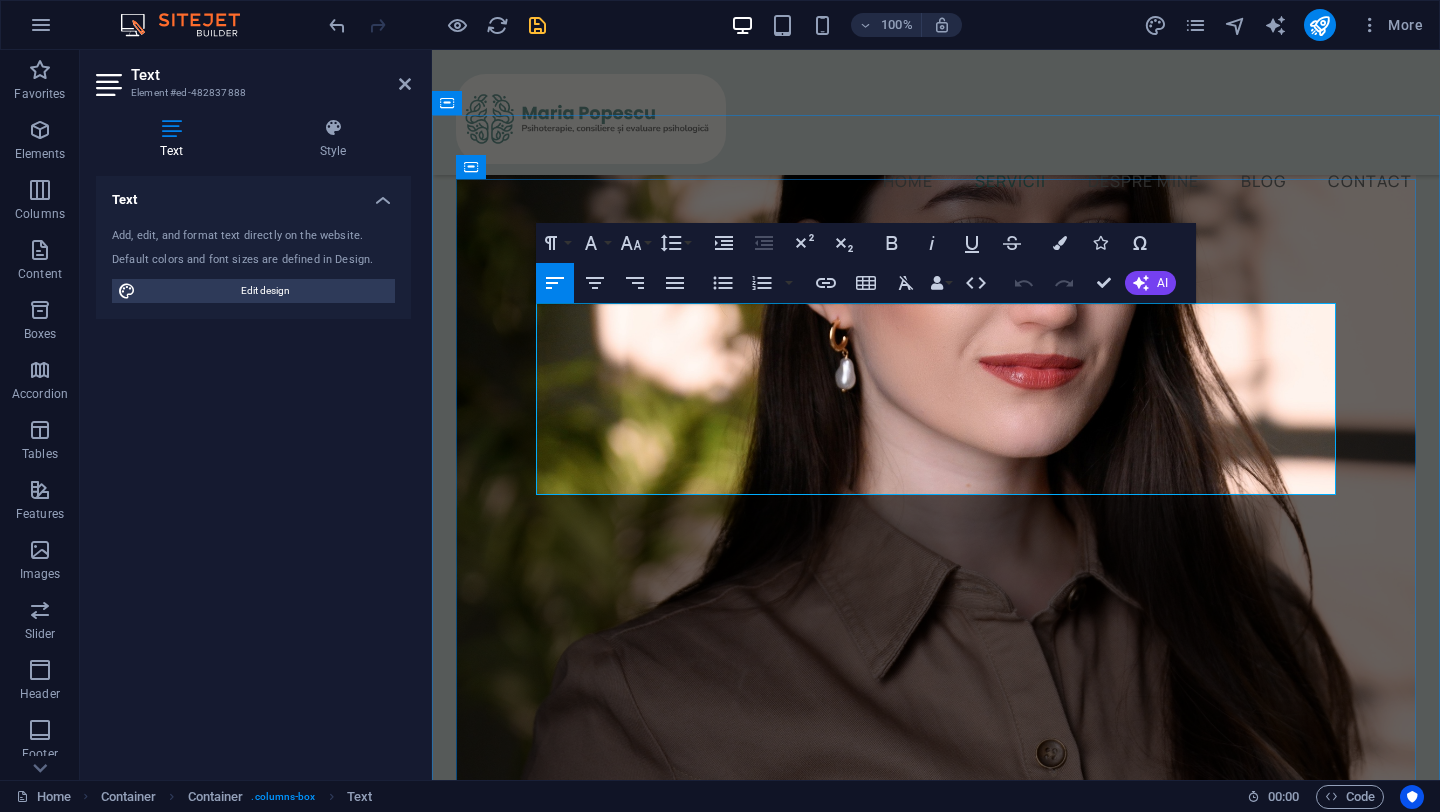 copy on "There are moments when everything seems too much, thoughts that don't stop, relationships that hurt, emotions that weigh down. Then it's important to know that you don't have to go through this alone. I offer you a safe, warm, and confidential space where you can speak openly, without fear or judgment. Whether you want to understand yourself better, find your balance, or heal your relationships, I am here to accompany you with empathy and respect for your pace. Together we can bring order to chaos, step by step, until things start making sense again." 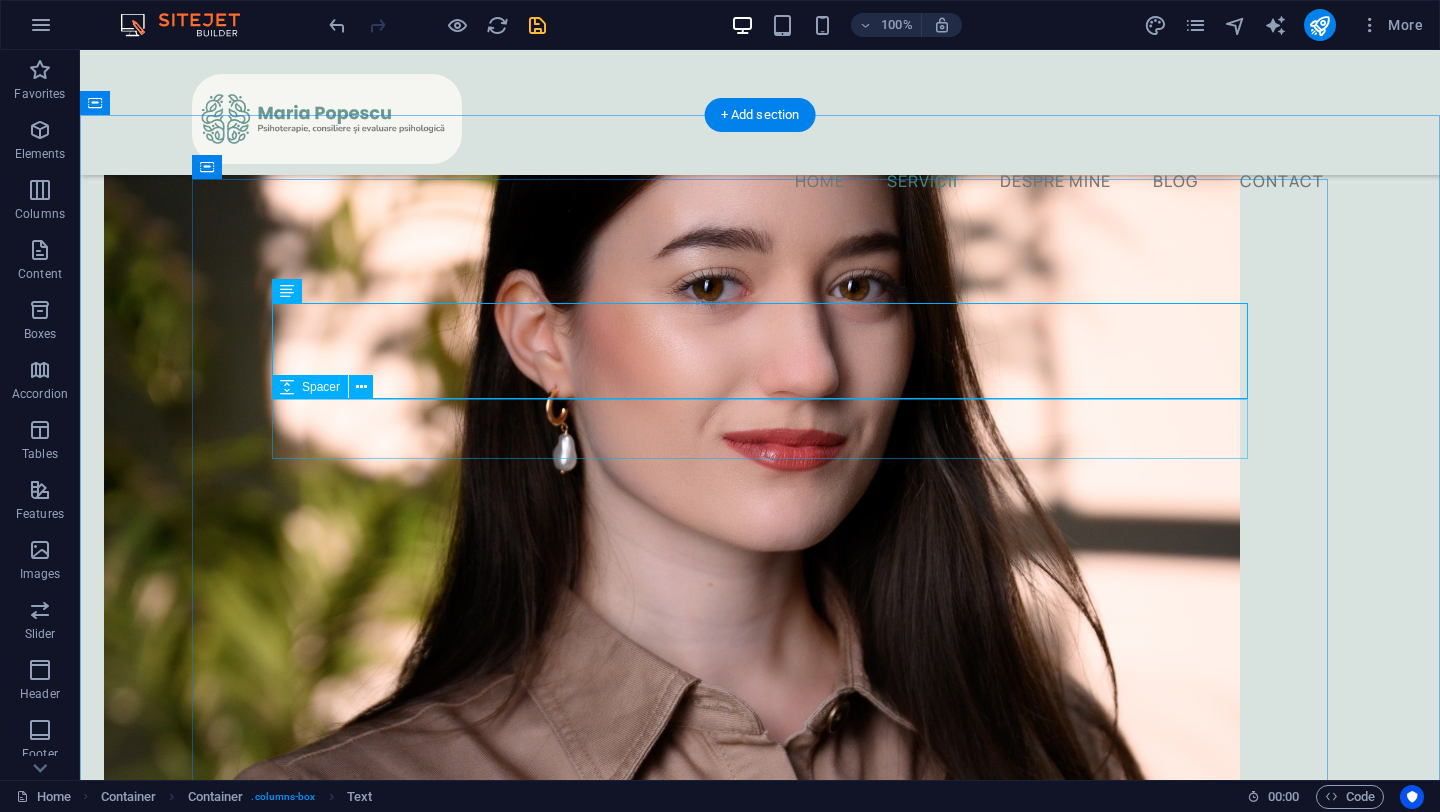 click at bounding box center [760, 1775] 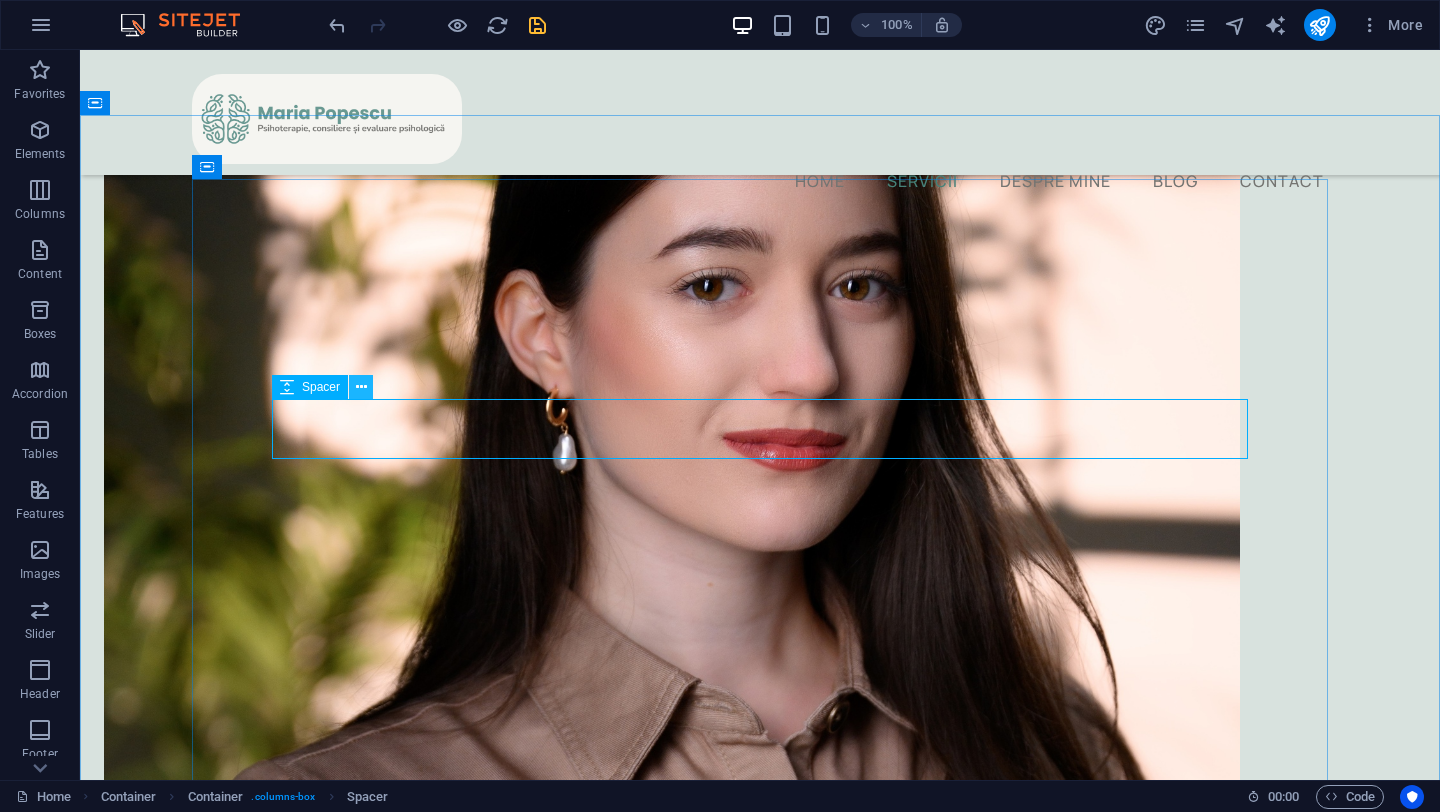 click at bounding box center [361, 387] 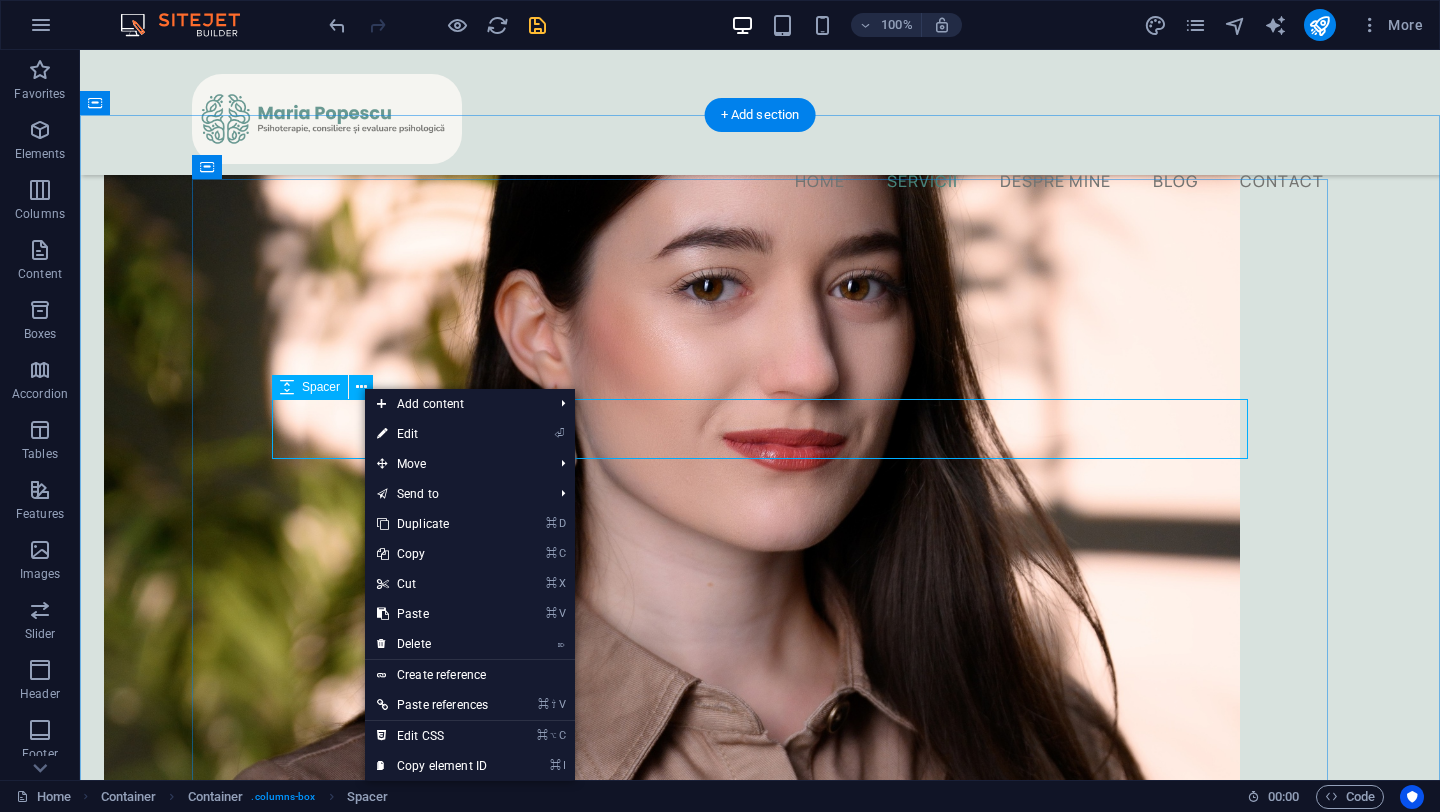click at bounding box center [760, 1775] 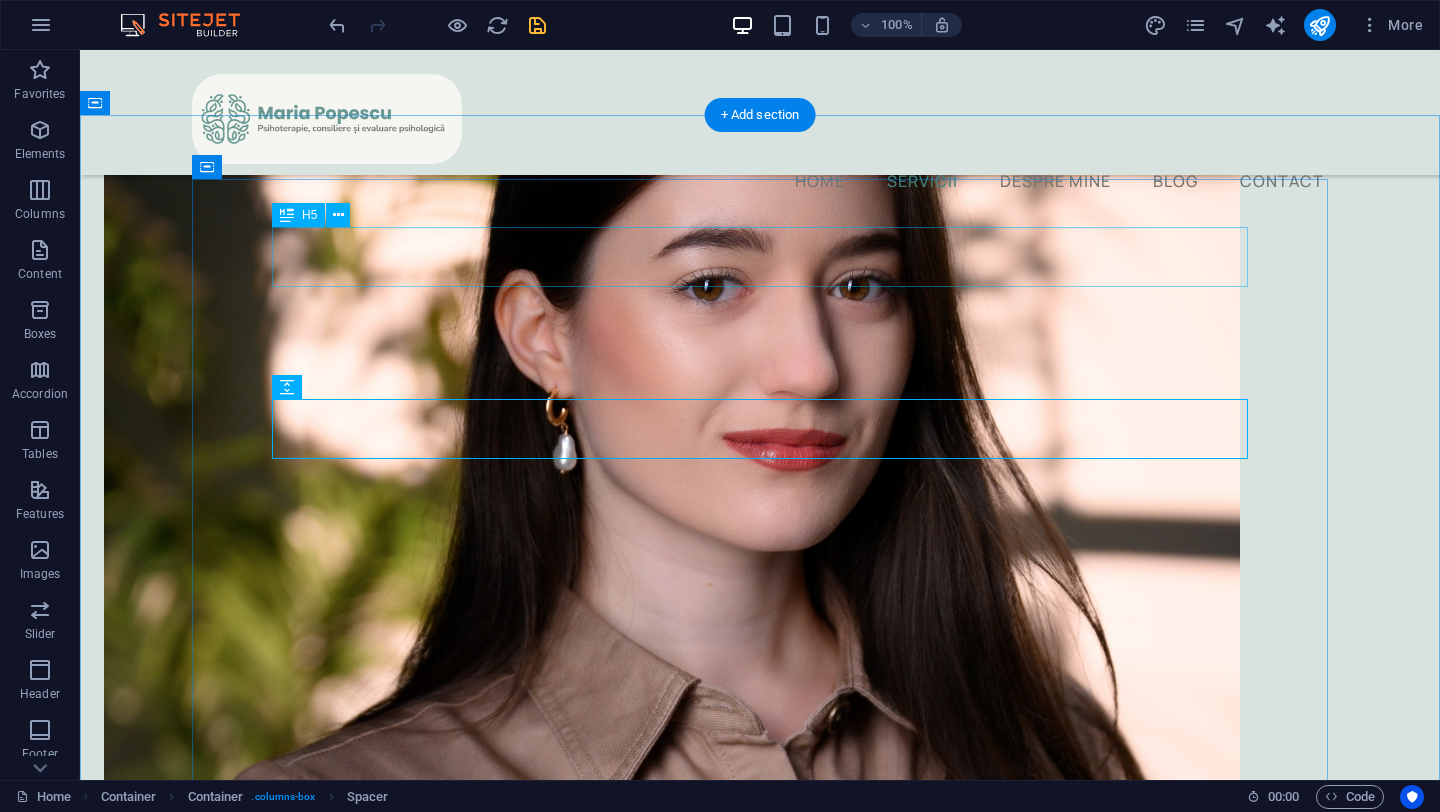 click on "Servicii psihologice" at bounding box center (760, 1603) 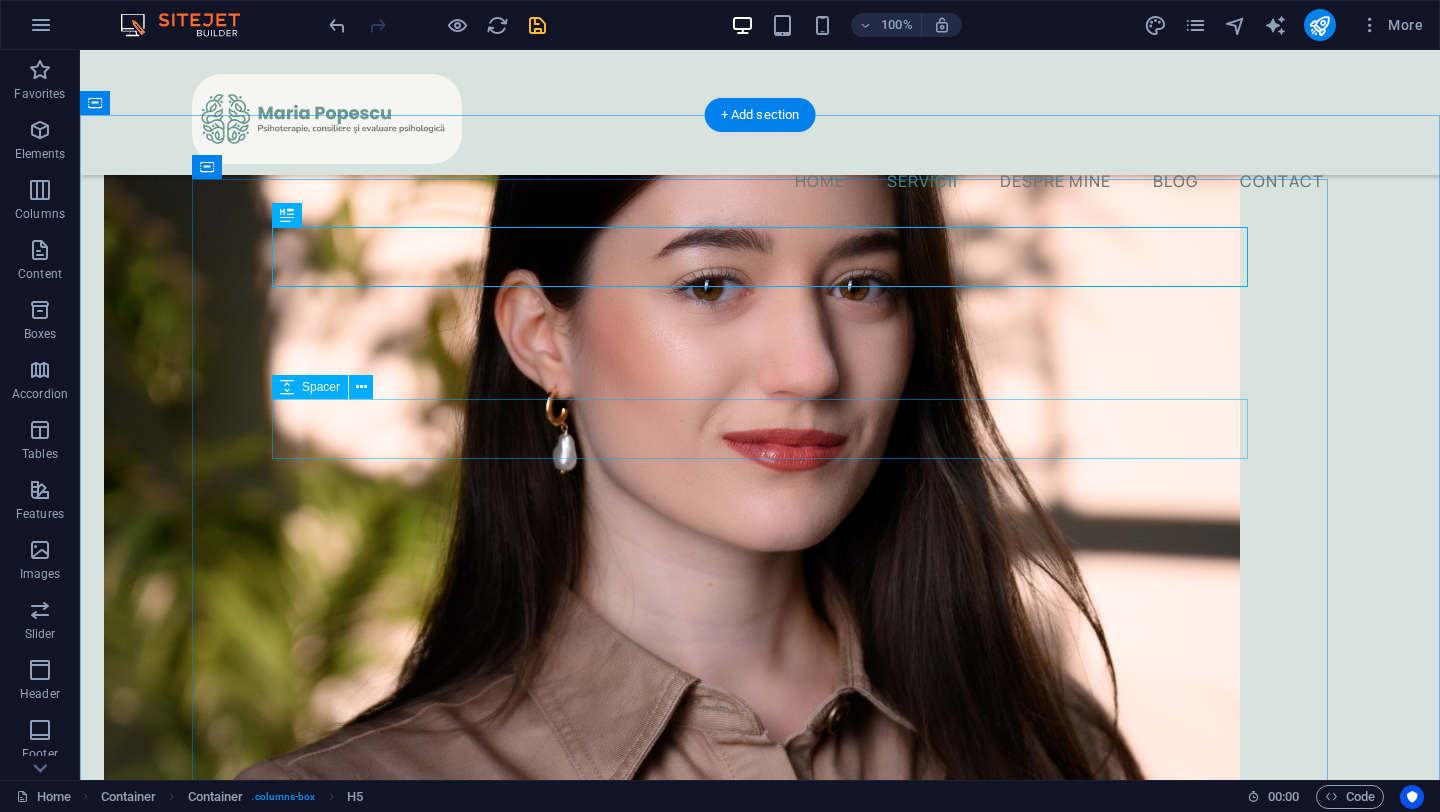 click at bounding box center [760, 1775] 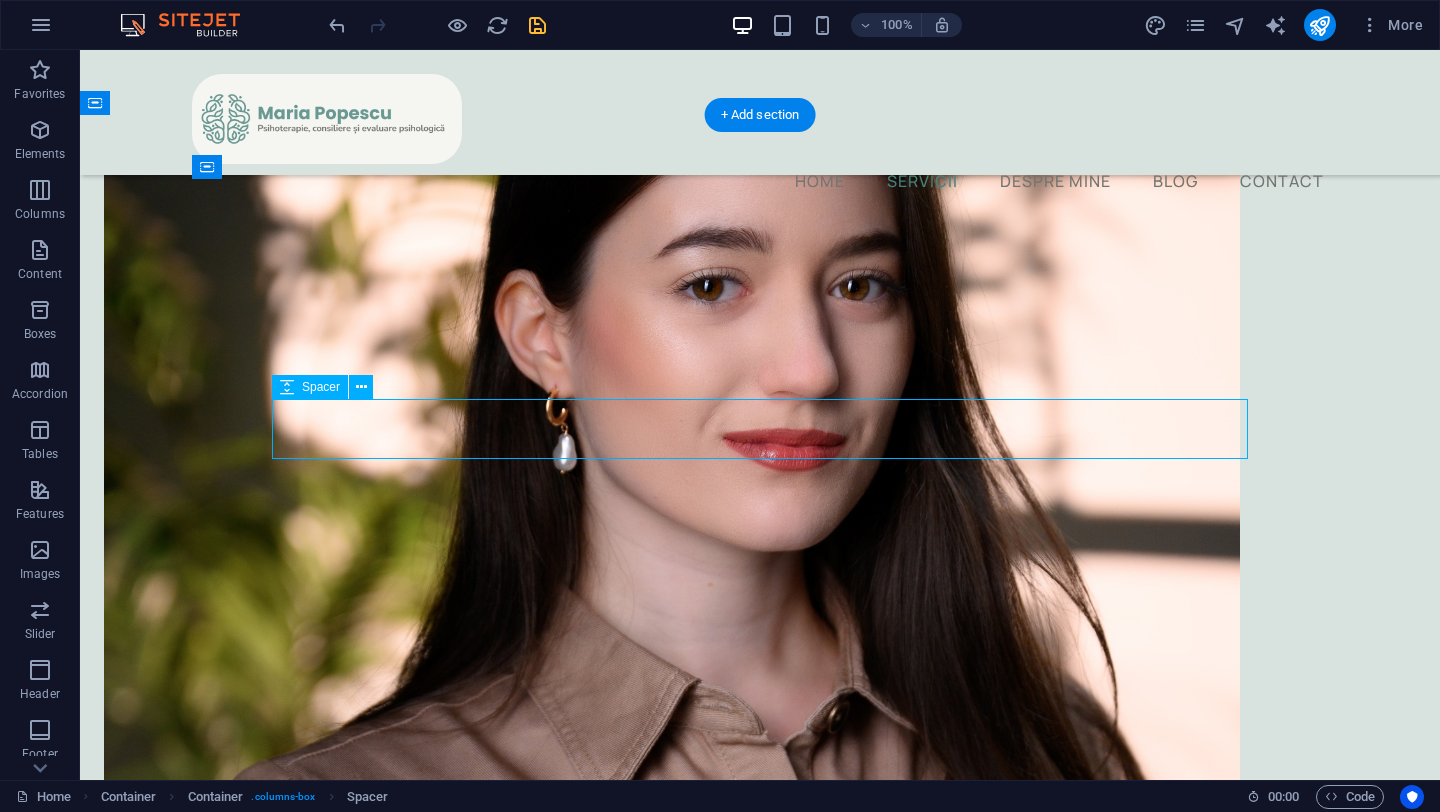 click at bounding box center (760, 1775) 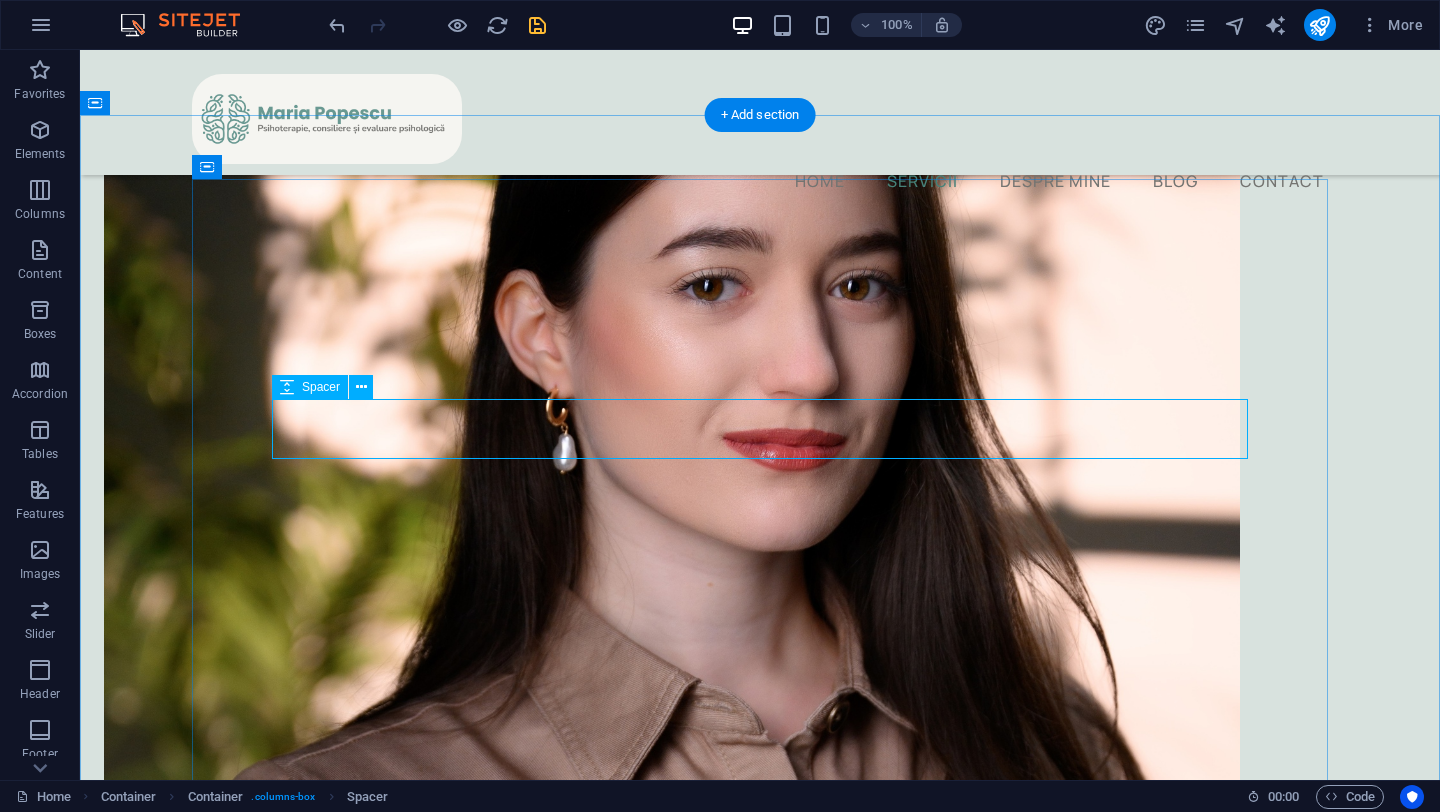 click at bounding box center [760, 1775] 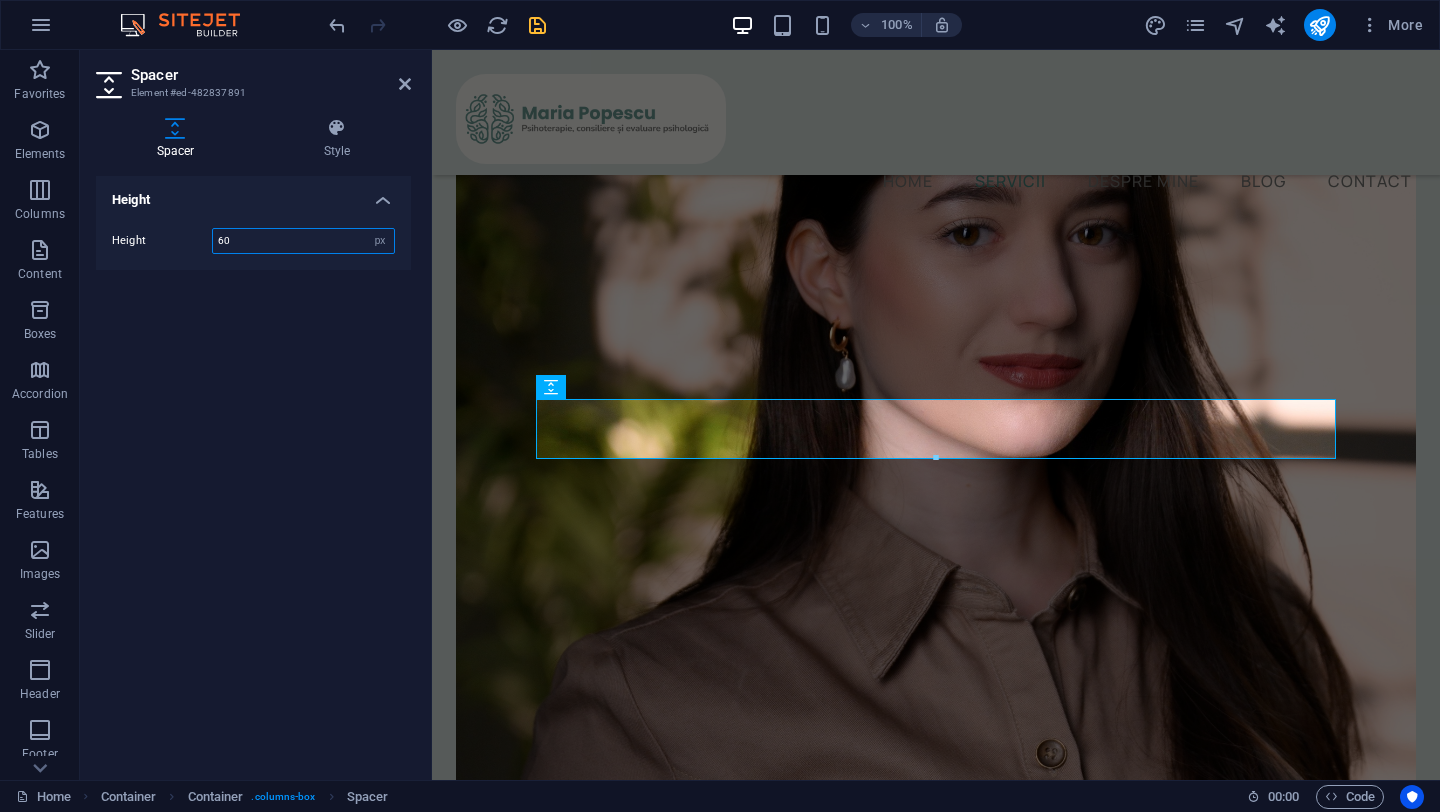 click on "60" at bounding box center (303, 241) 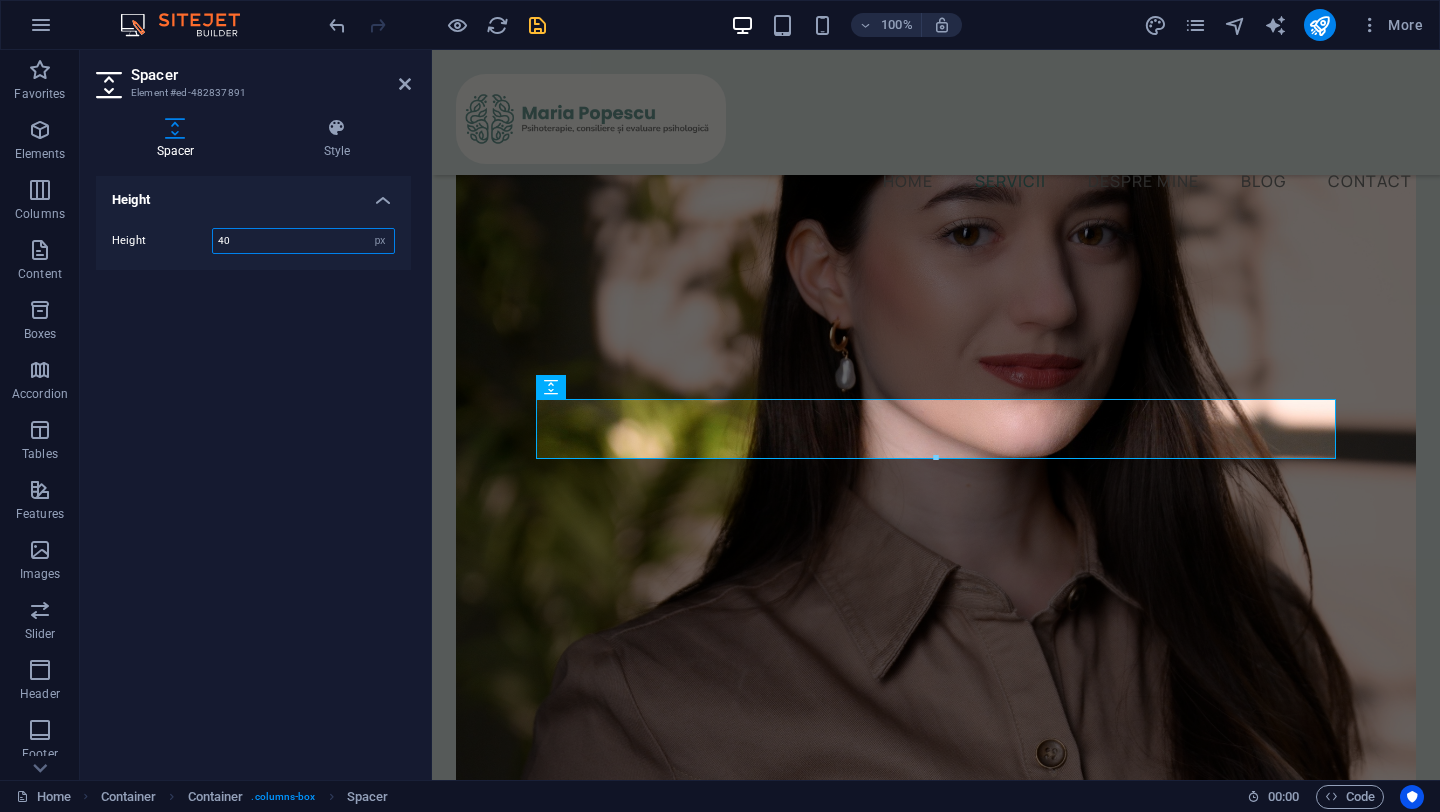 type on "40" 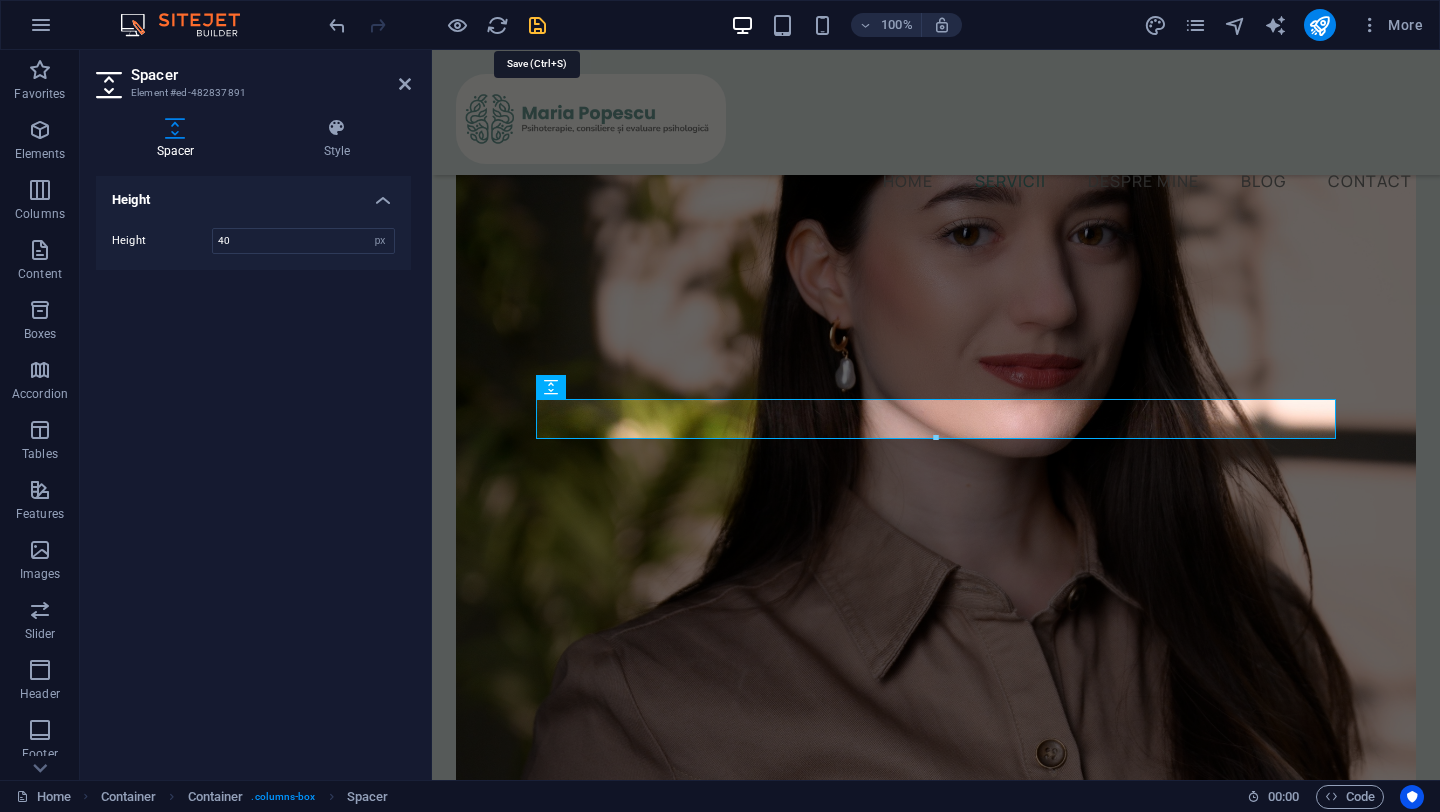 click at bounding box center (537, 25) 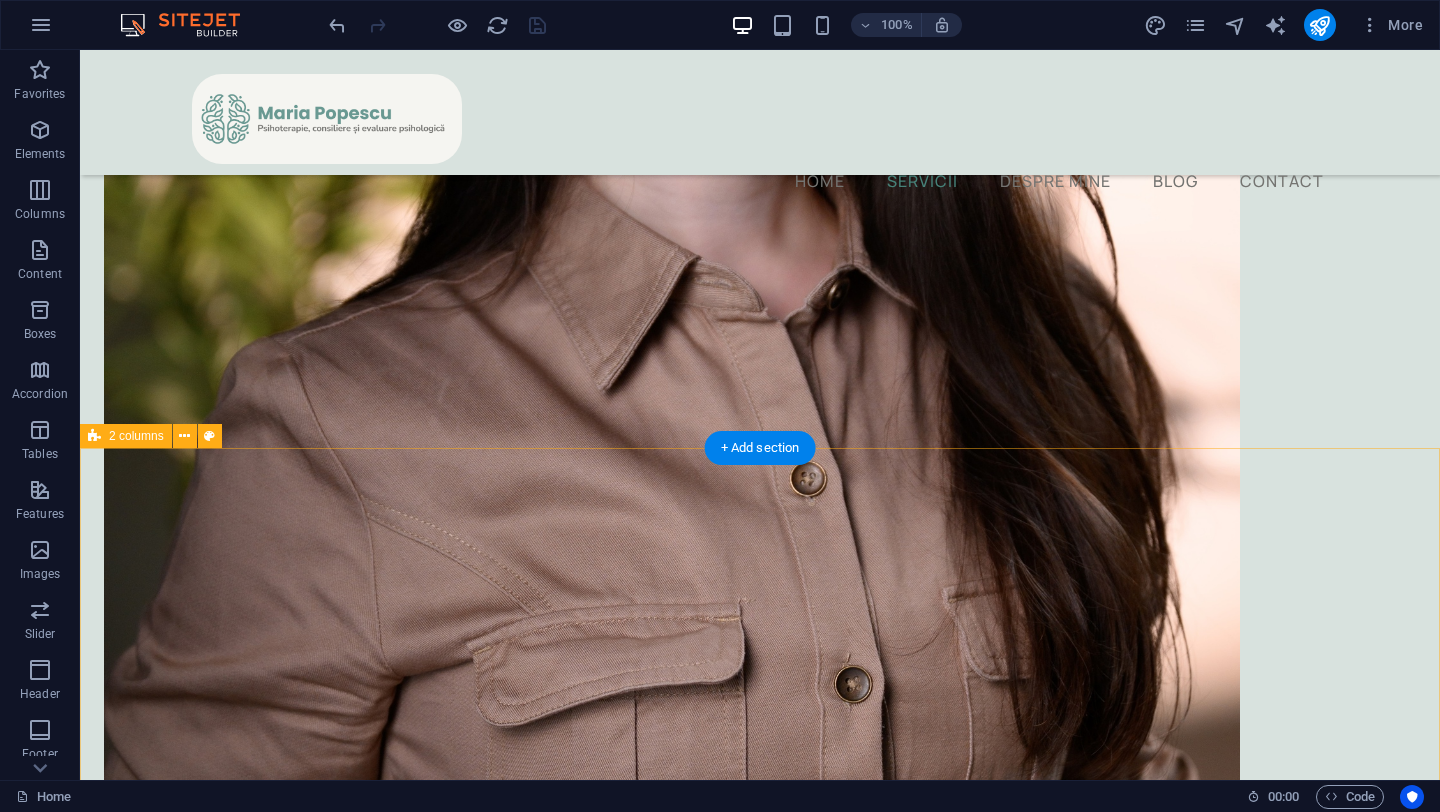 scroll, scrollTop: 1045, scrollLeft: 0, axis: vertical 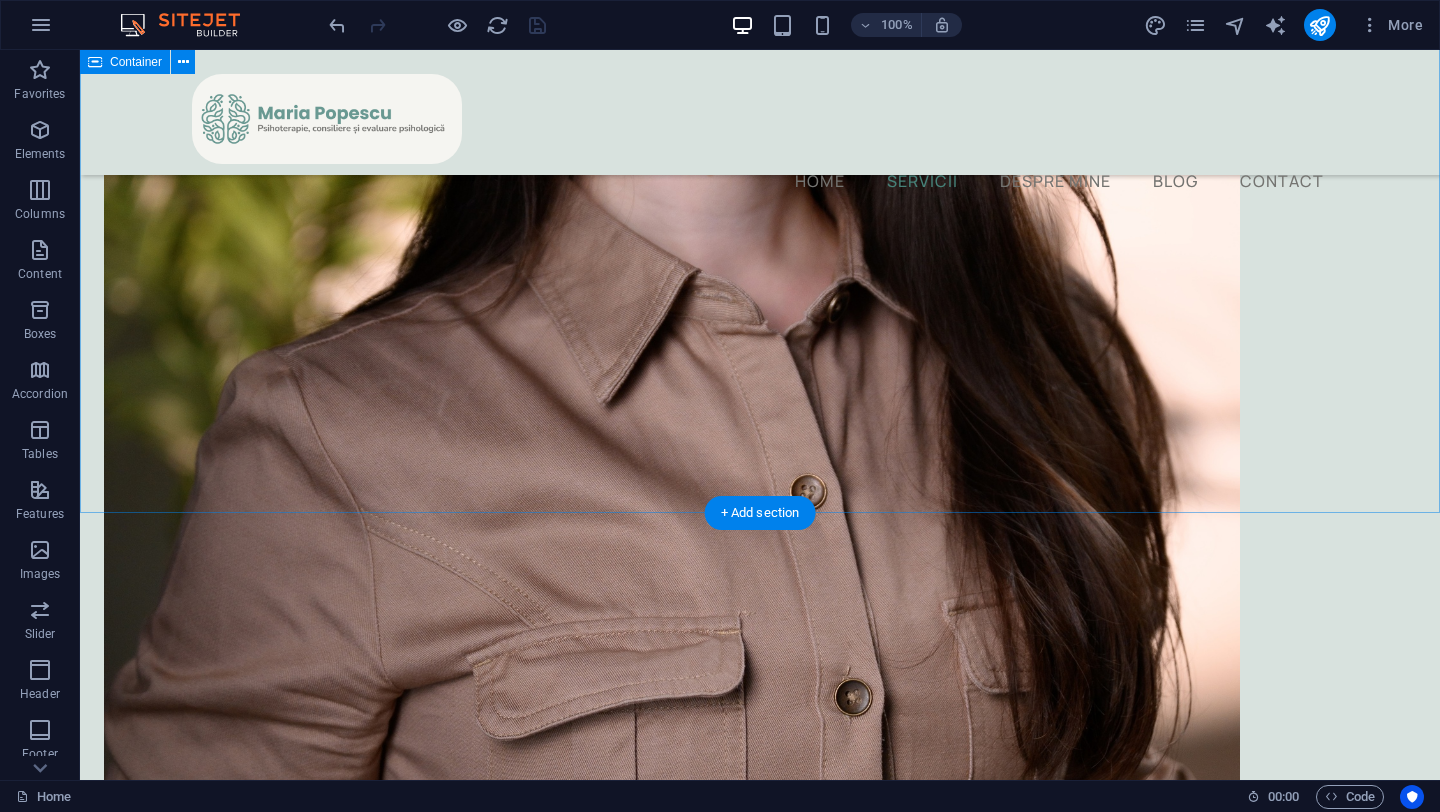 click on "Psychological Services If you feel the need to understand yourself better, find your balance, or heal your relationships, I am here to support you, with empathy and respect for your pace. Step by step, we can bring order to chaos, until life starts making sense again. Individual psychotherapy .fa-secondary{opacity:.4} Adolescent psychotherapy .fa-secondary{opacity:.4} Family psychotherapy Couple psychotherapy Career counseling Psychological evaluation" at bounding box center (760, 1455) 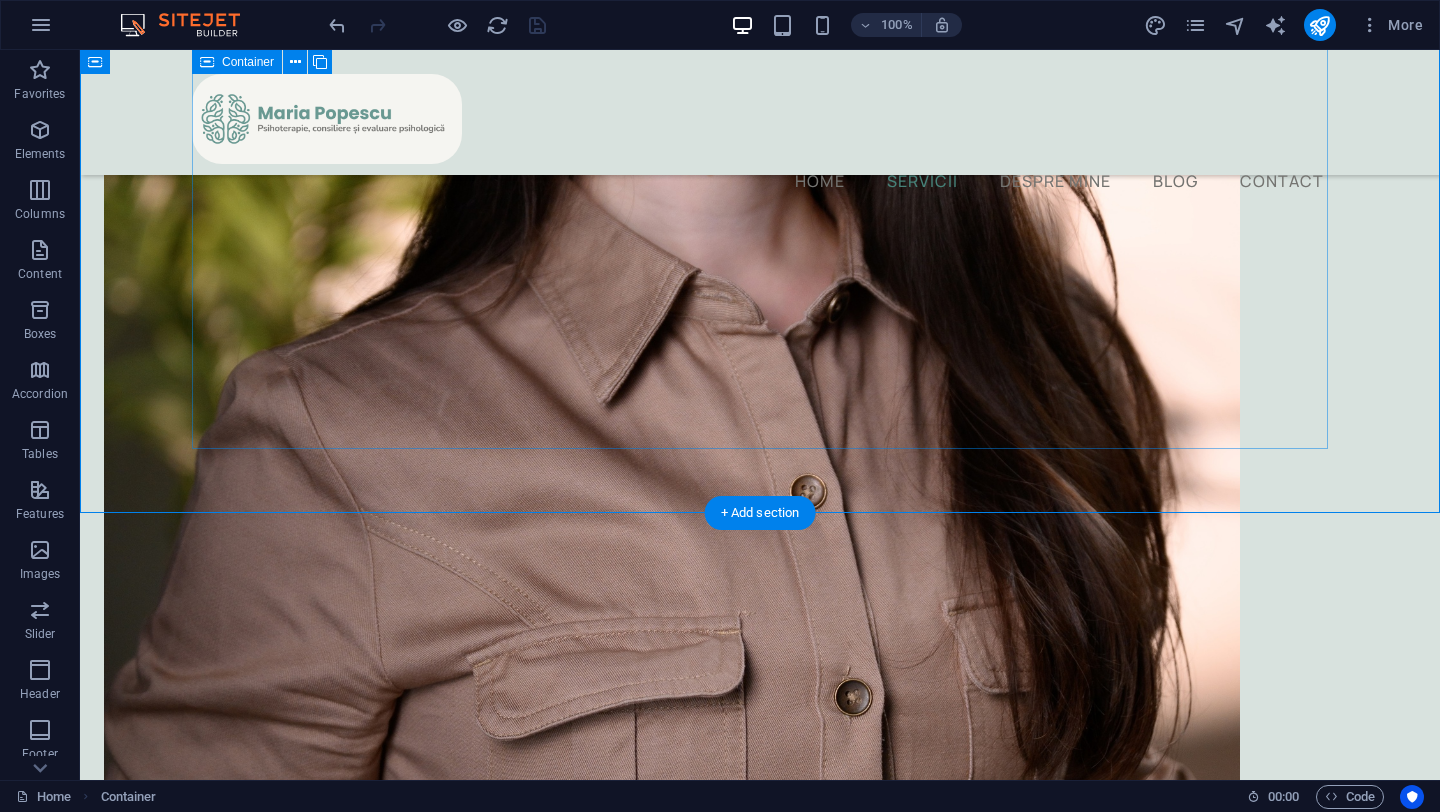 click on "Psychological Services If you feel the need to understand yourself better, find your balance, or heal your relationships, I am here to support you, with empathy and respect for your pace. Step by step, we can bring order to chaos, until life starts making sense again. Individual psychotherapy .fa-secondary{opacity:.4} Adolescent psychotherapy .fa-secondary{opacity:.4} Family psychotherapy Couple psychotherapy Career counseling Psychological evaluation" at bounding box center (760, 1455) 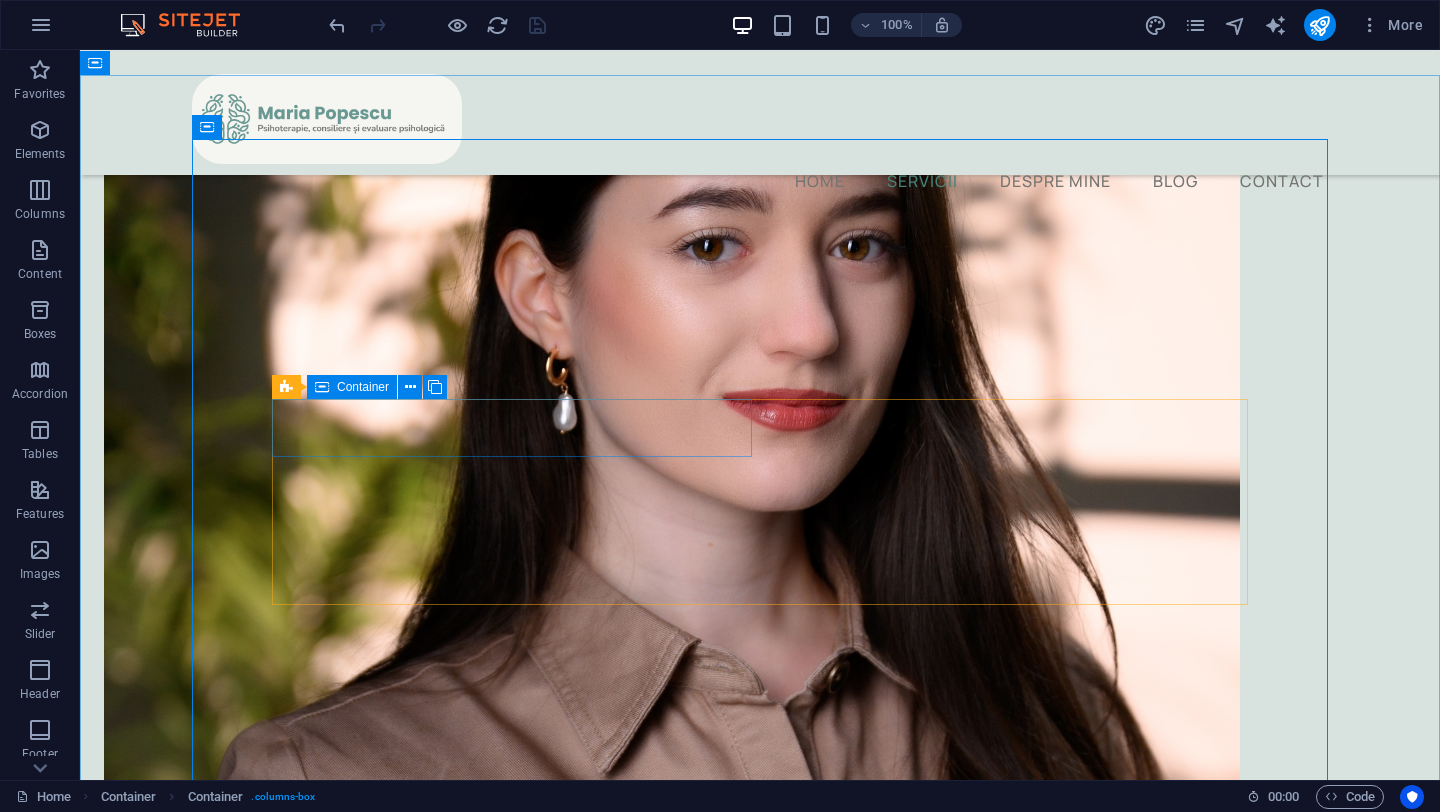 scroll, scrollTop: 733, scrollLeft: 0, axis: vertical 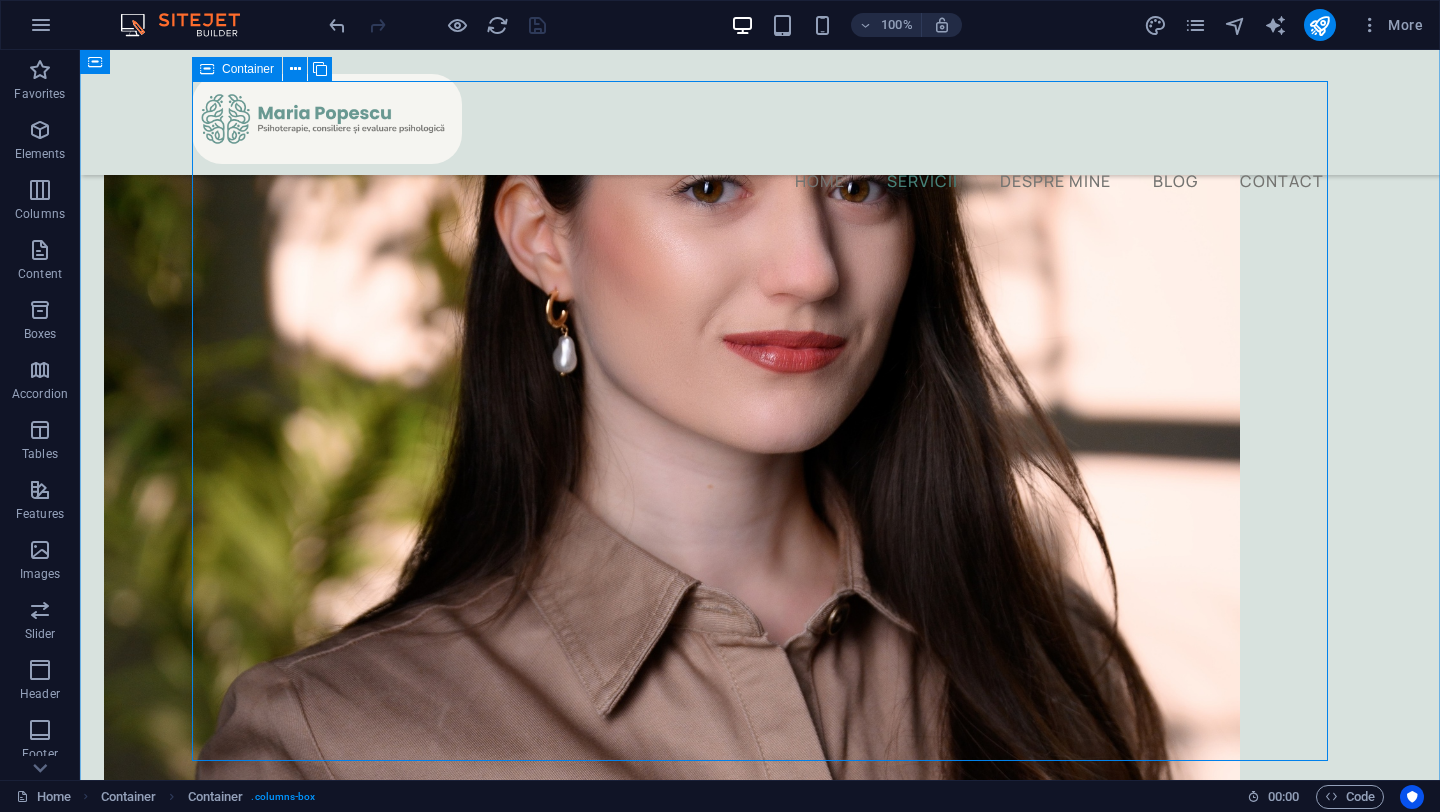 click on "Psychological Services If you feel the need to understand yourself better, find your balance, or heal your relationships, I am here to support you, with empathy and respect for your pace. Step by step, we can bring order to chaos, until life starts making sense again. Individual psychotherapy .fa-secondary{opacity:.4} Adolescent psychotherapy .fa-secondary{opacity:.4} Family psychotherapy Couple psychotherapy Career counseling Psychological evaluation" at bounding box center [760, 1767] 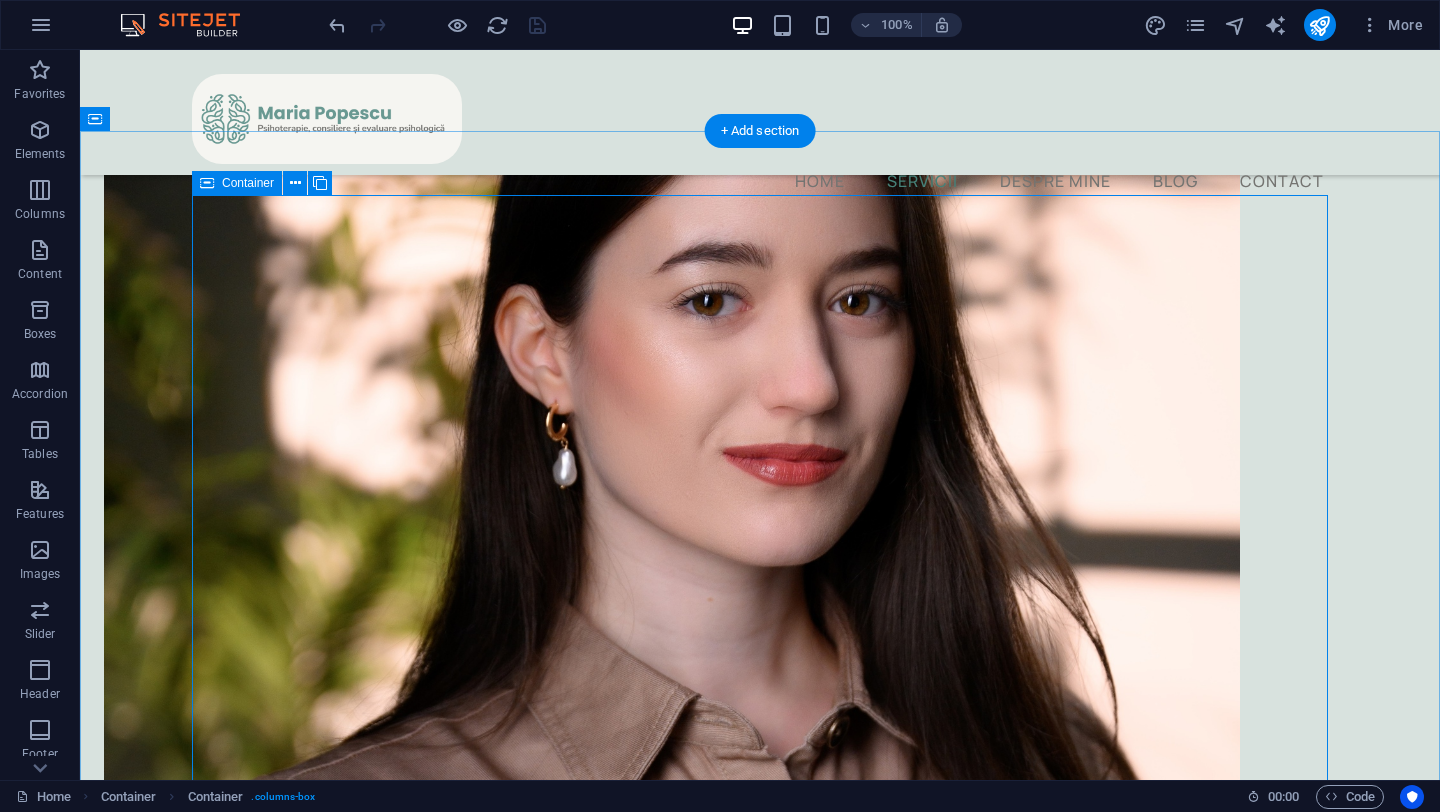scroll, scrollTop: 619, scrollLeft: 0, axis: vertical 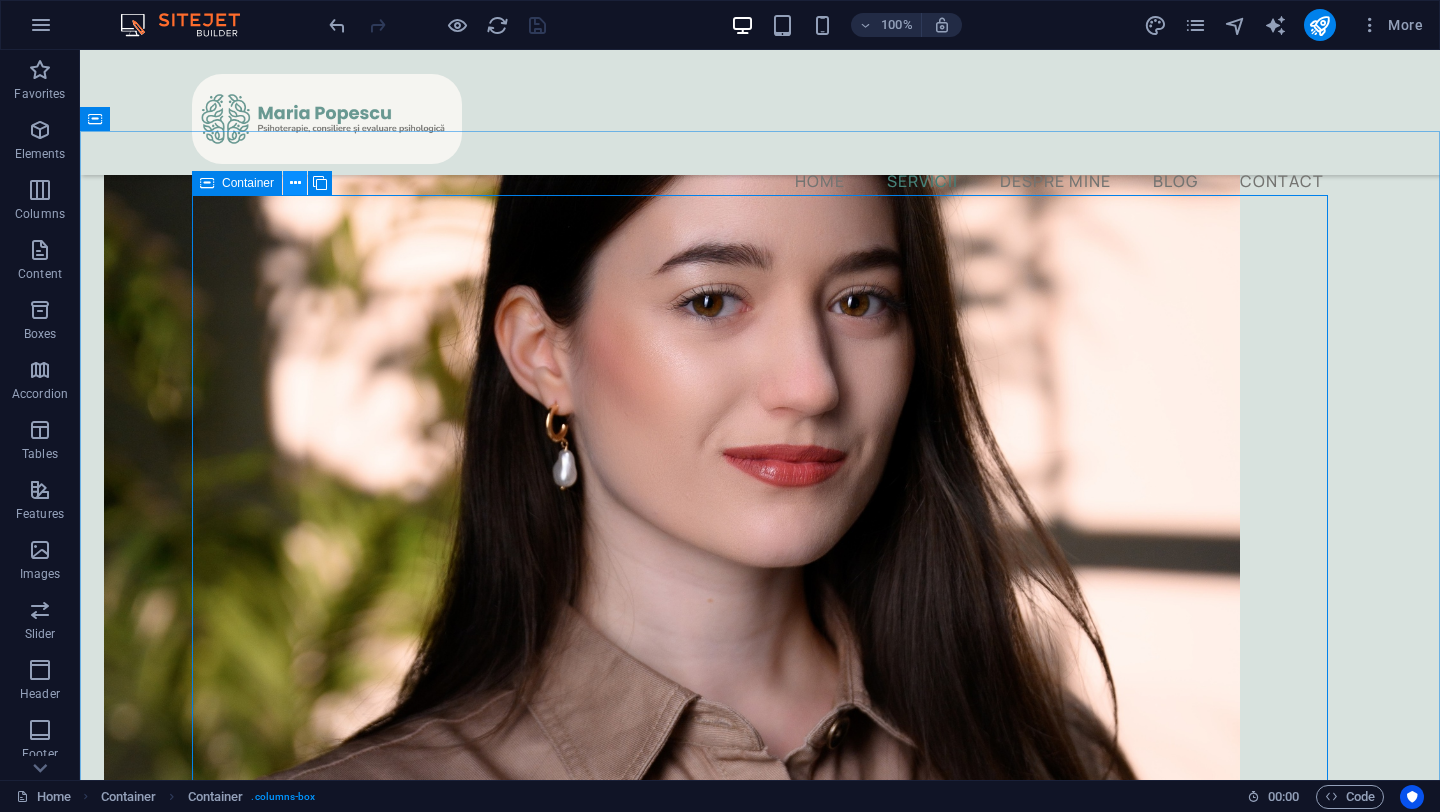 click at bounding box center [295, 183] 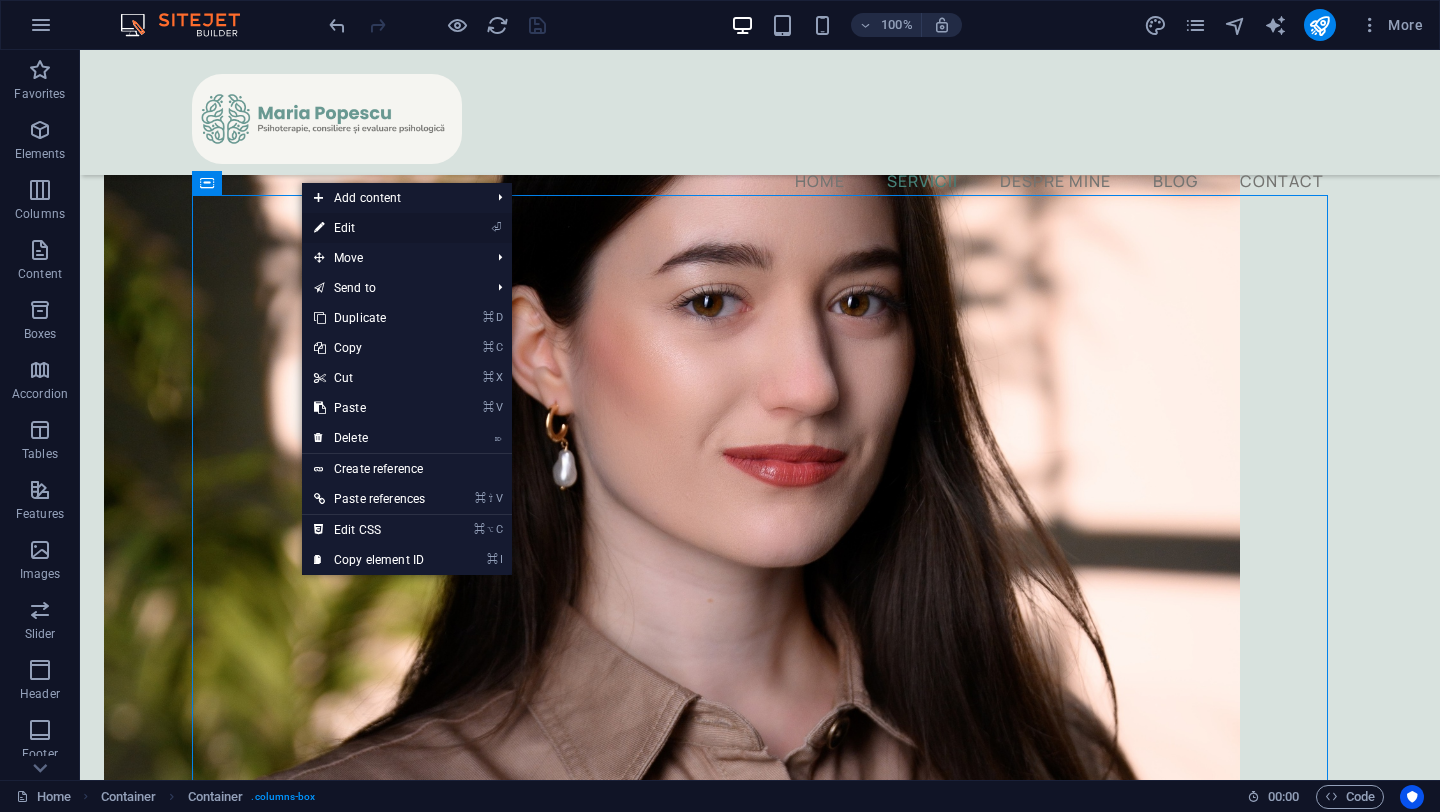 click on "⏎  Edit" at bounding box center [369, 228] 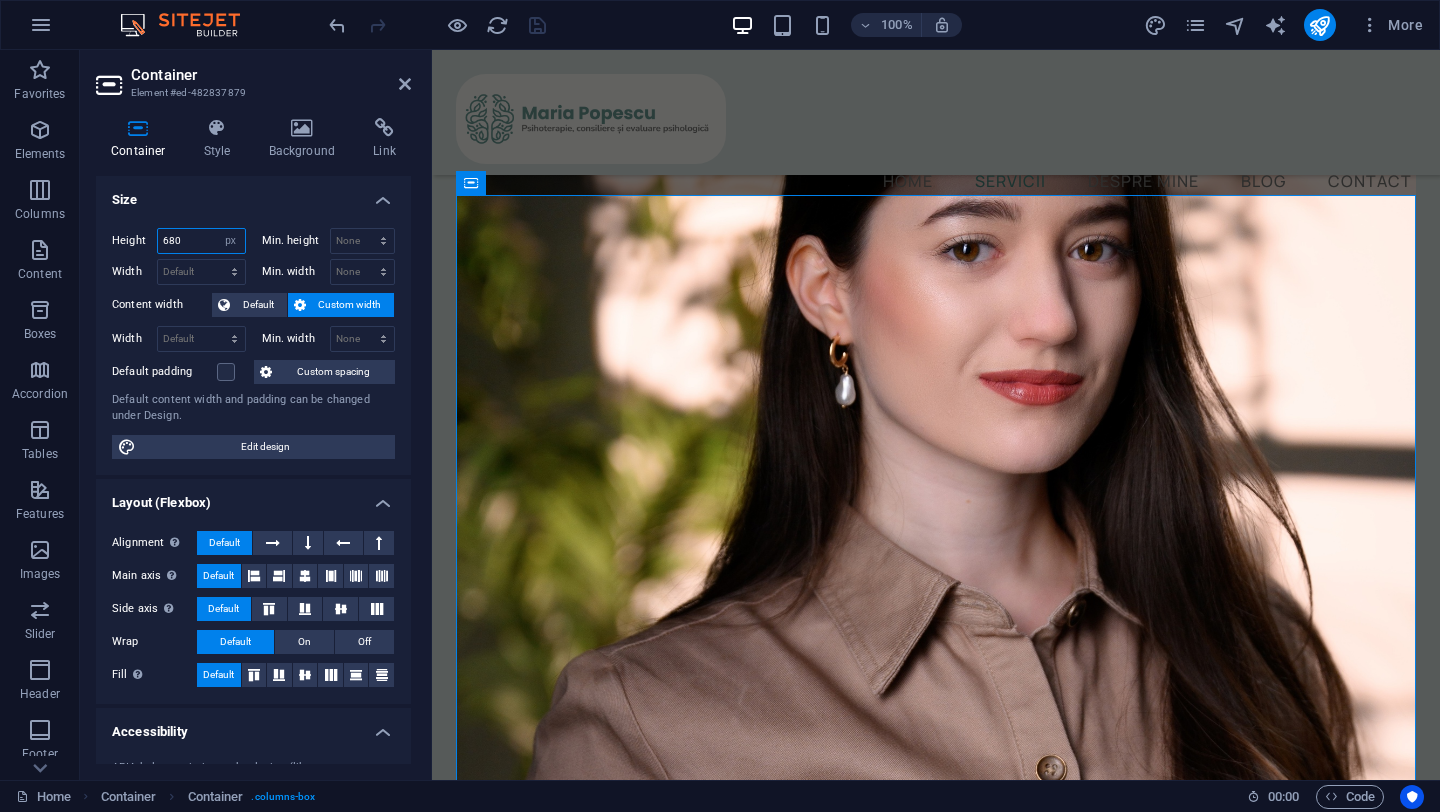 click on "680" at bounding box center (201, 241) 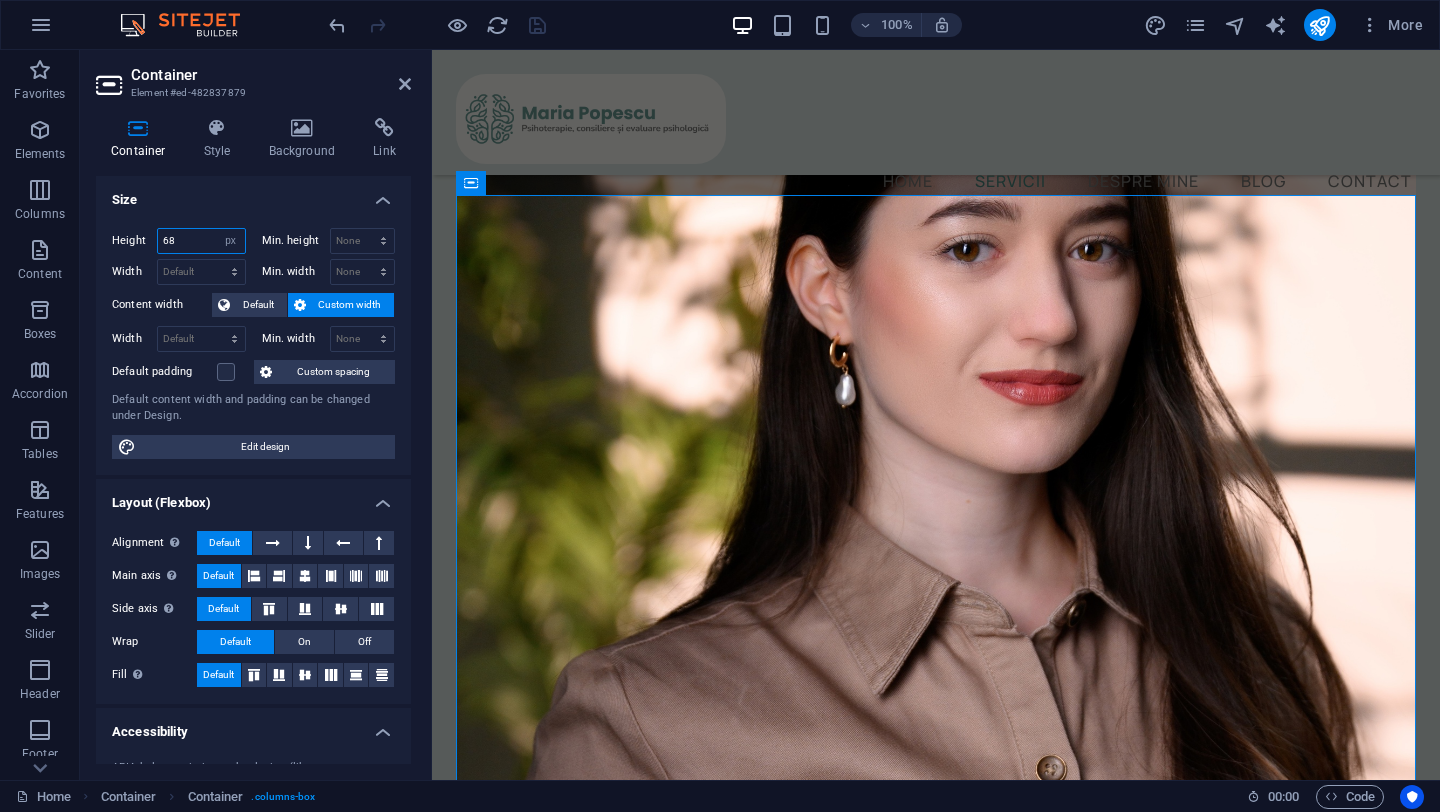type on "6" 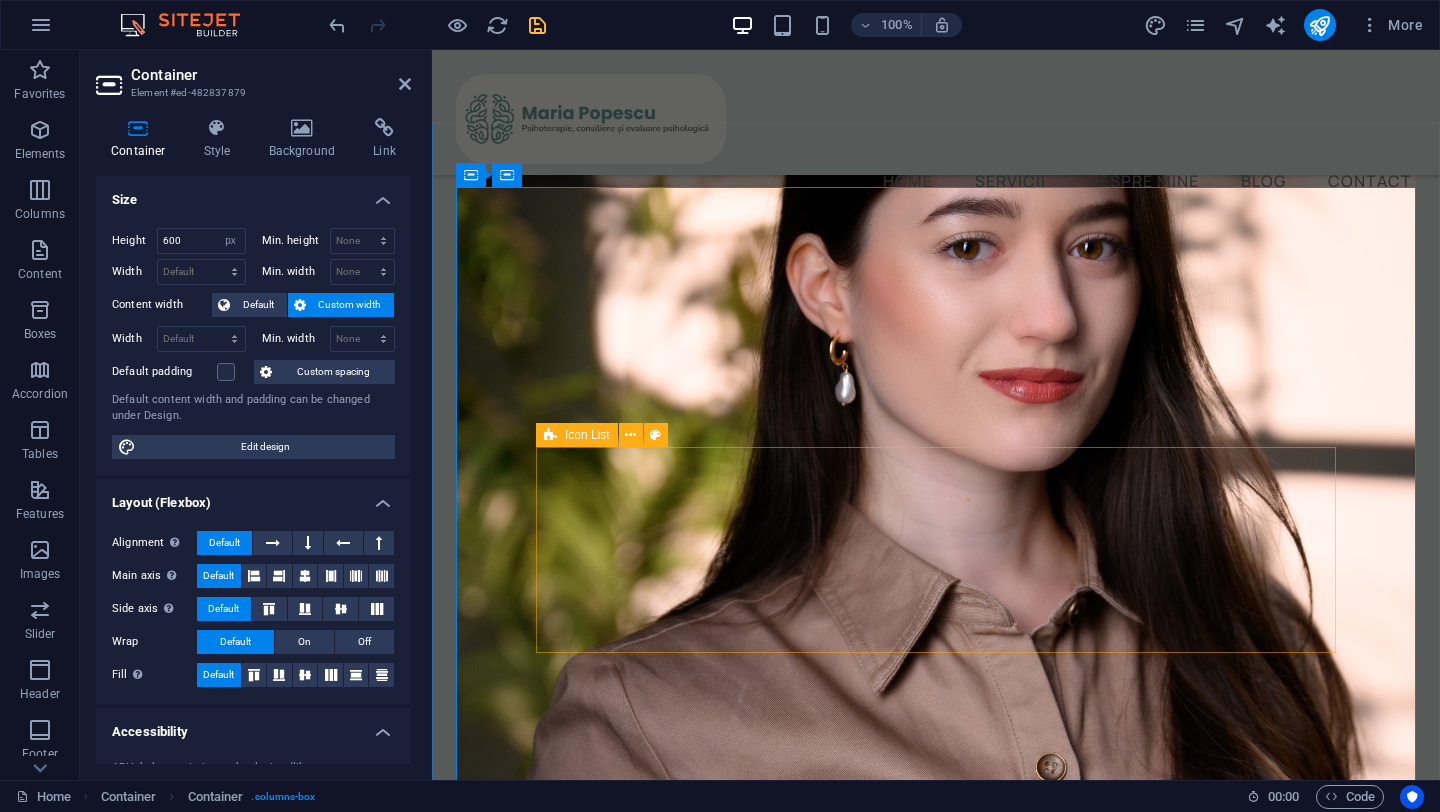 scroll, scrollTop: 627, scrollLeft: 0, axis: vertical 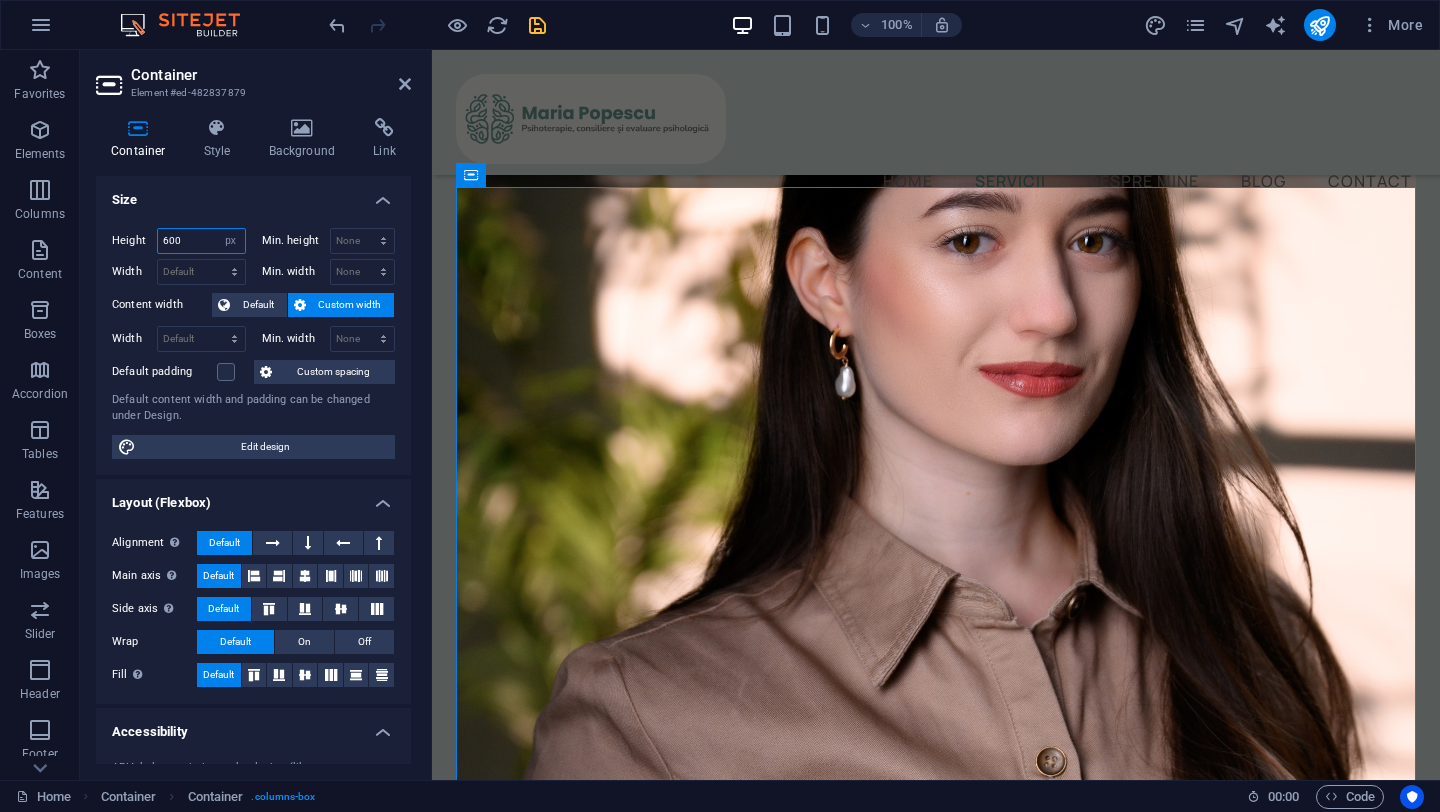 click on "600" at bounding box center [201, 241] 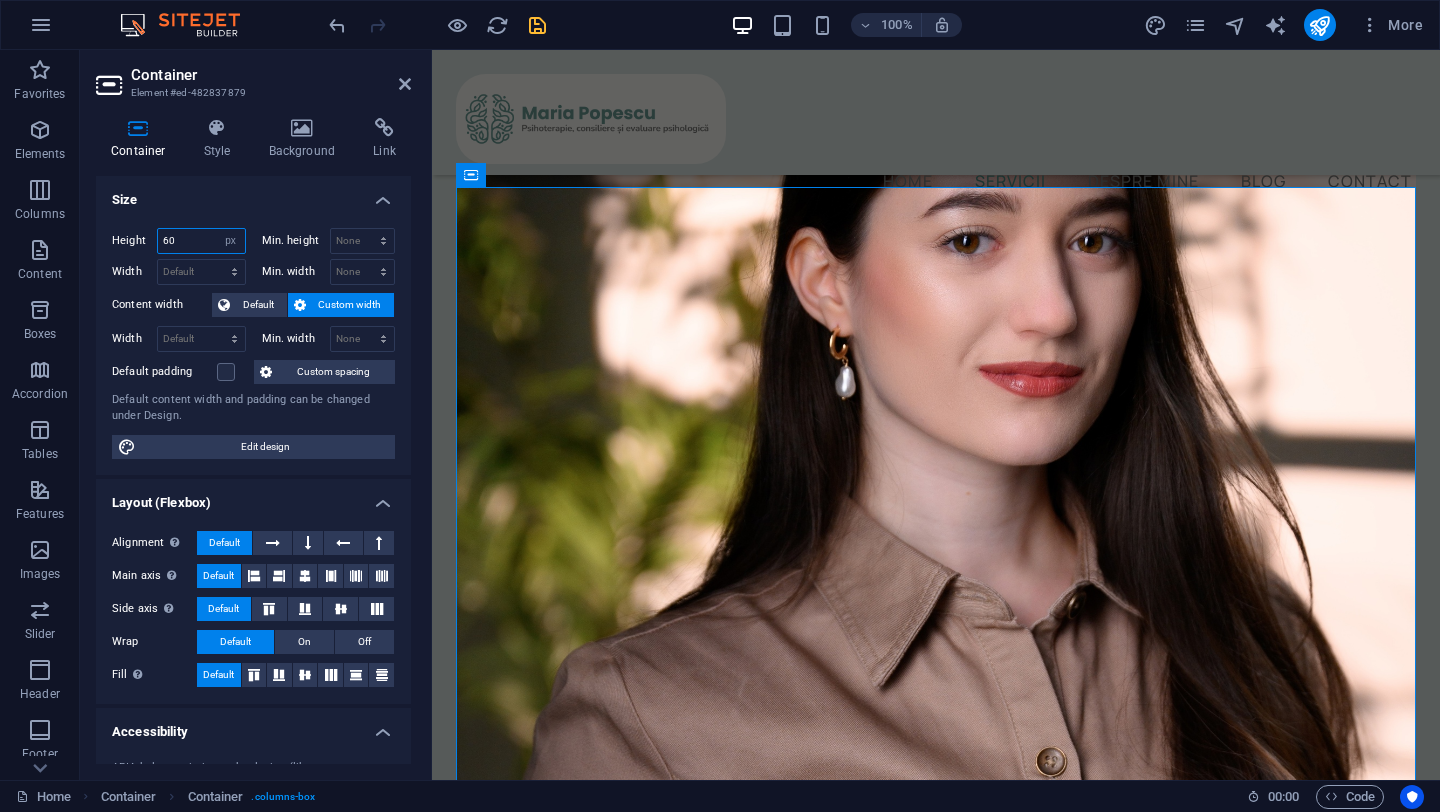 type on "6" 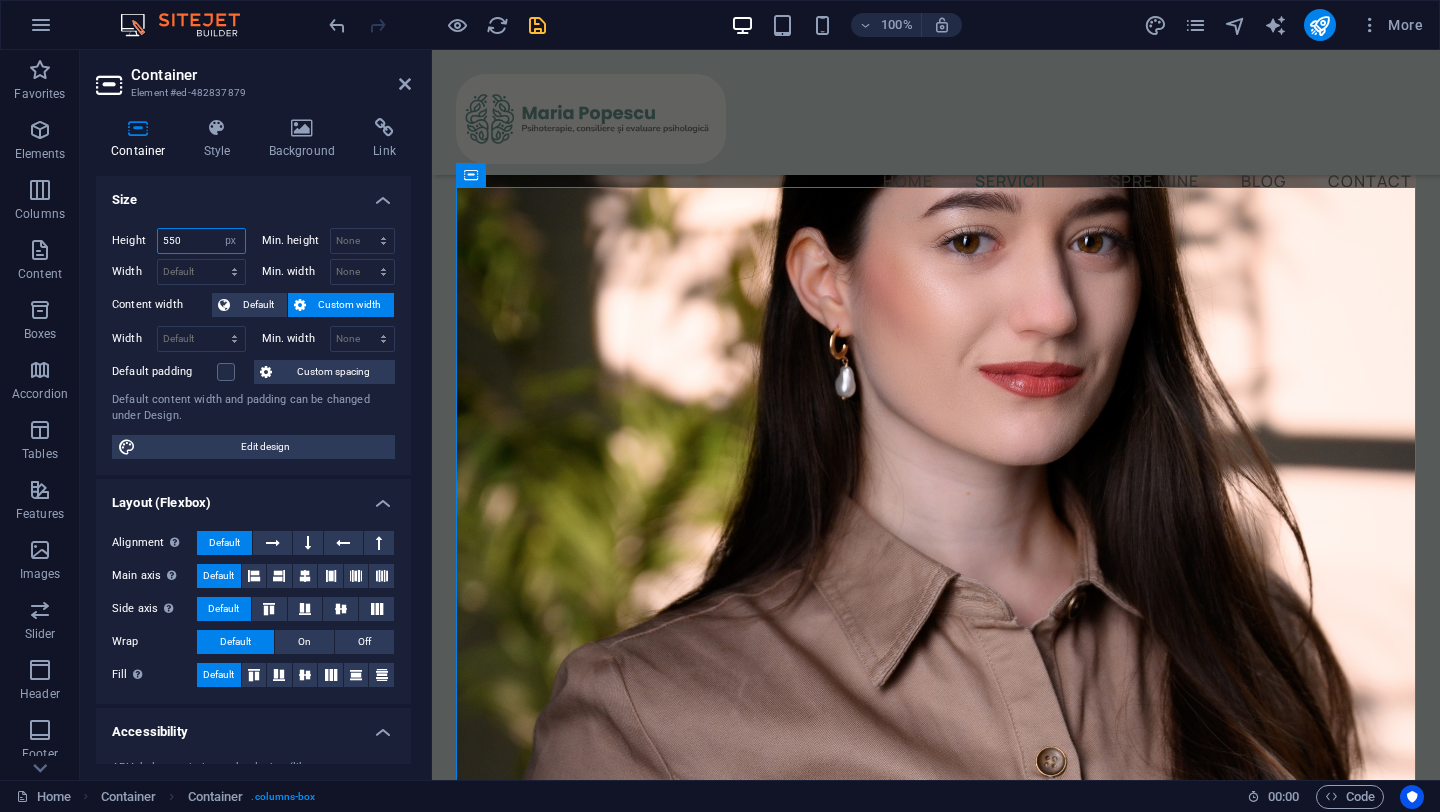type on "550" 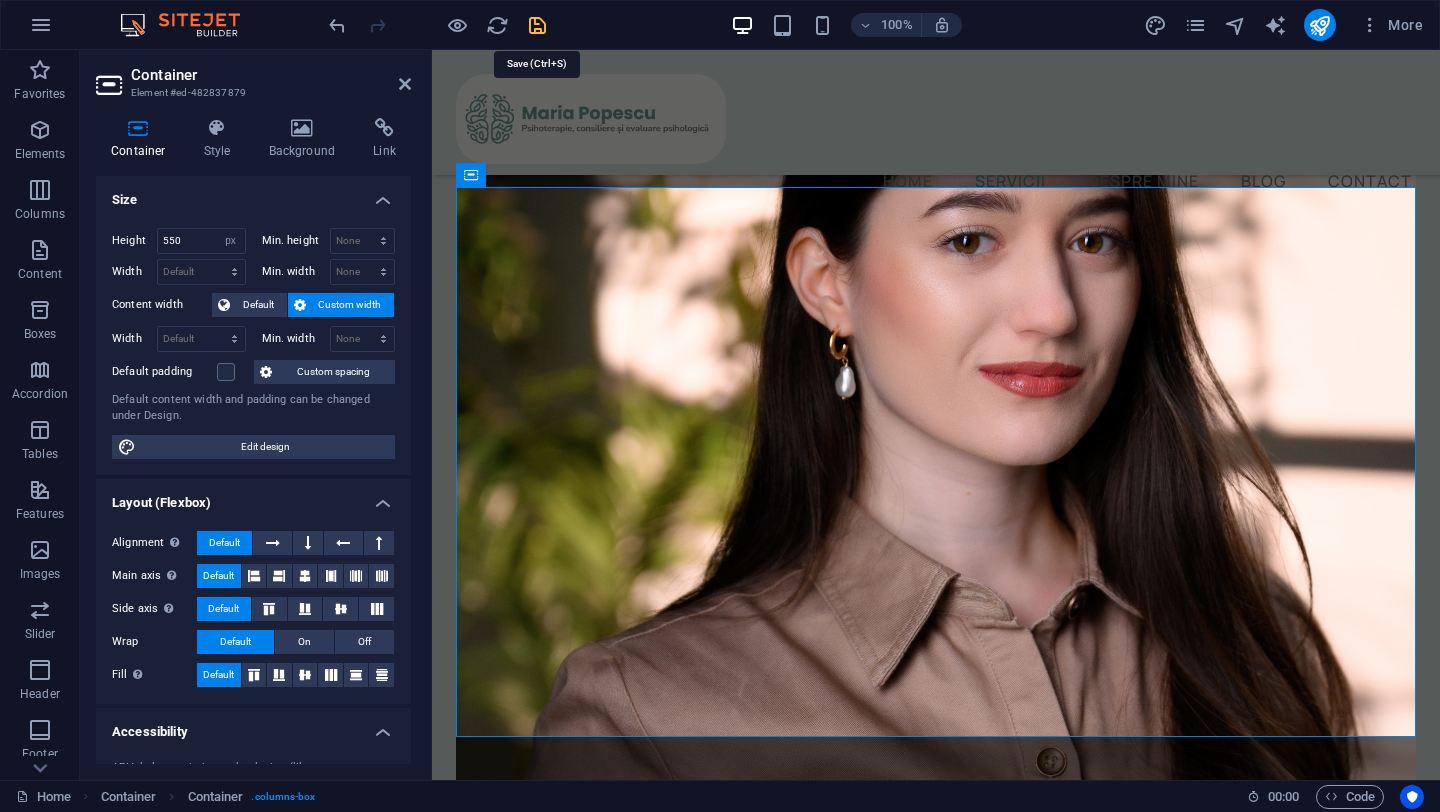 click at bounding box center [537, 25] 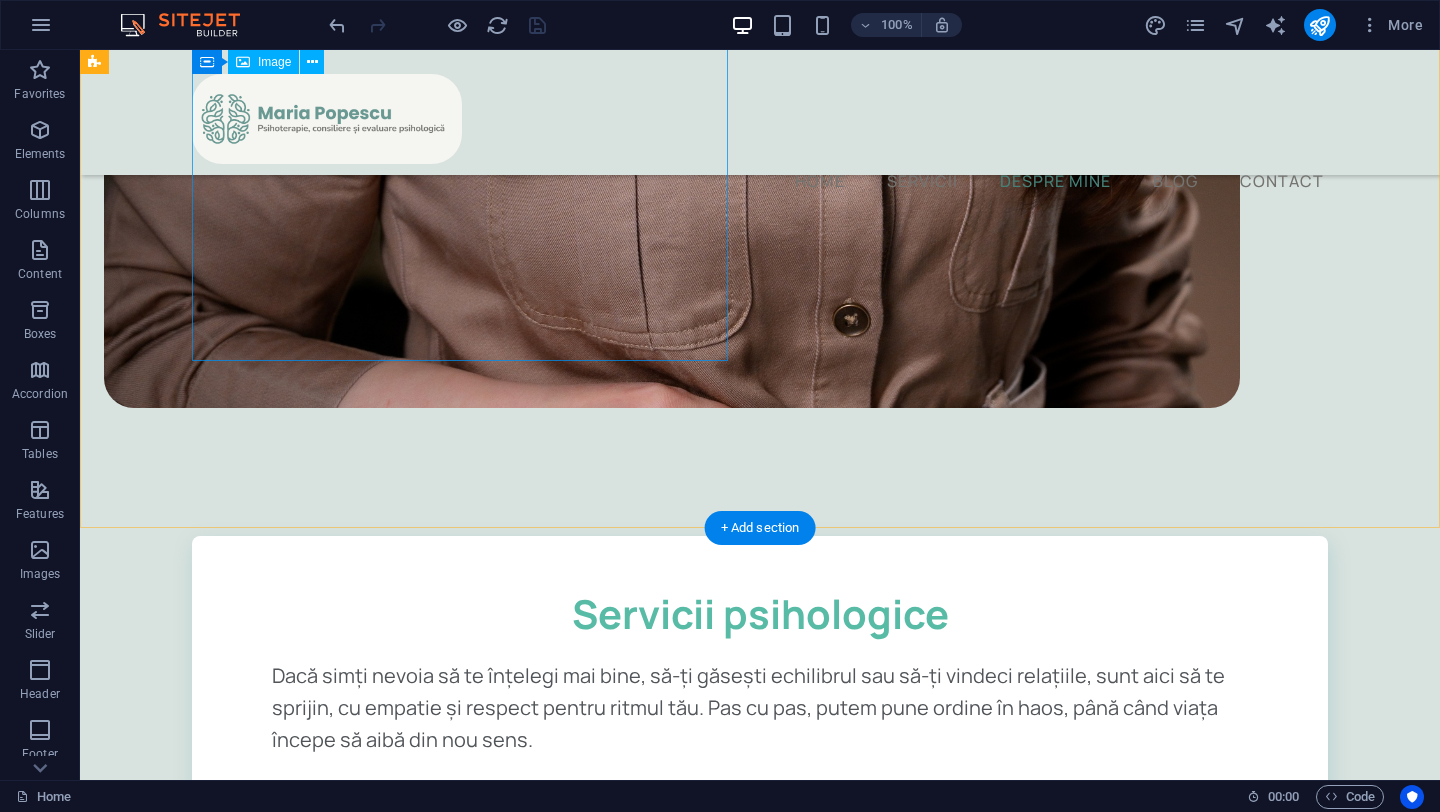 scroll, scrollTop: 2064, scrollLeft: 0, axis: vertical 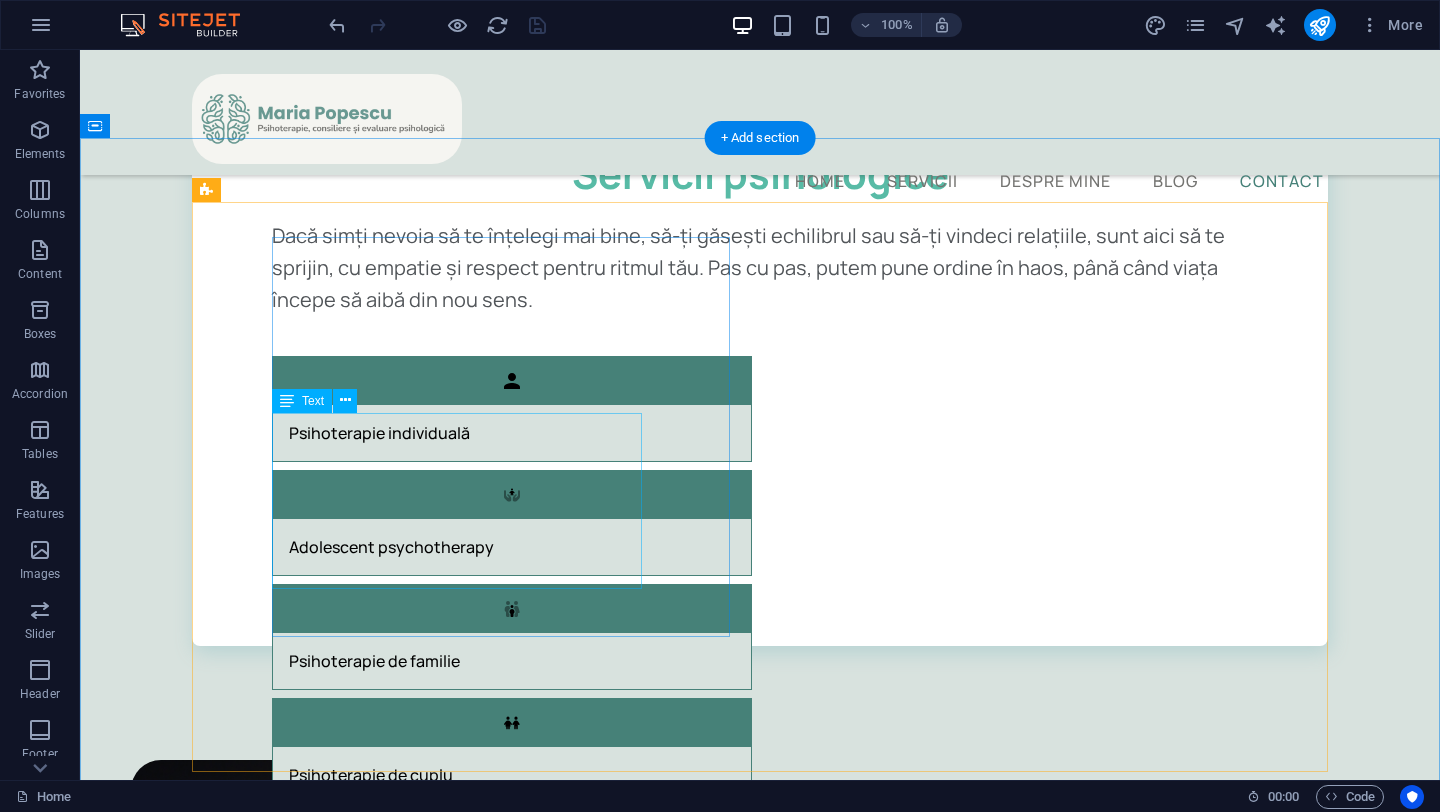 click on "📞 [PHONE] 📬 [EMAIL] 🗓️ [SCHEDULE] 🏠🏠 📍 Locație: Str. [STREET] [NUMBER], [FLOOR_INFO], ap. [APARTMENT_NUMBER]" at bounding box center (457, 2401) 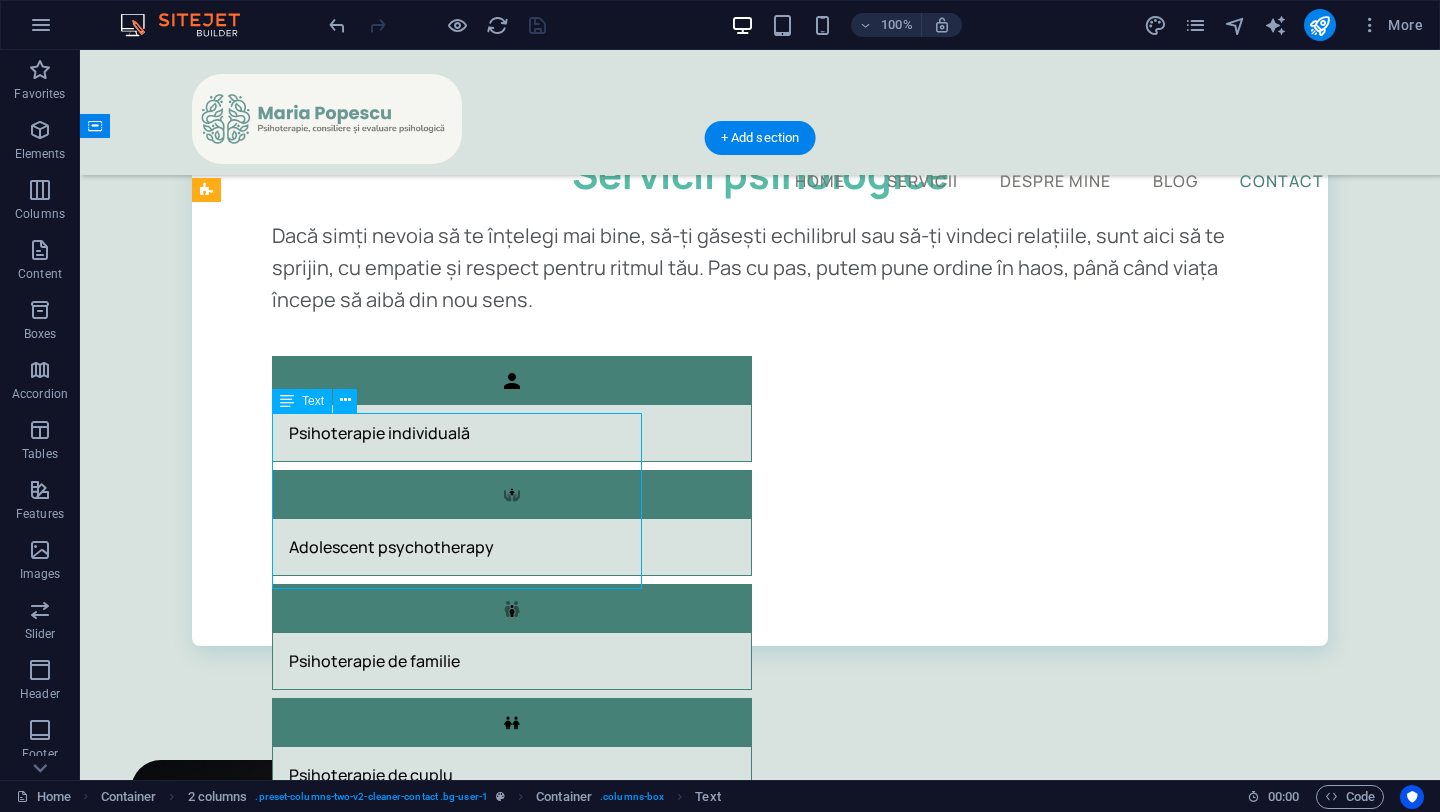 click on "📞 [PHONE] 📬 [EMAIL] 🗓️ [SCHEDULE] 🏠🏠 📍 Locație: Str. [STREET] [NUMBER], [FLOOR_INFO], ap. [APARTMENT_NUMBER]" at bounding box center (457, 2401) 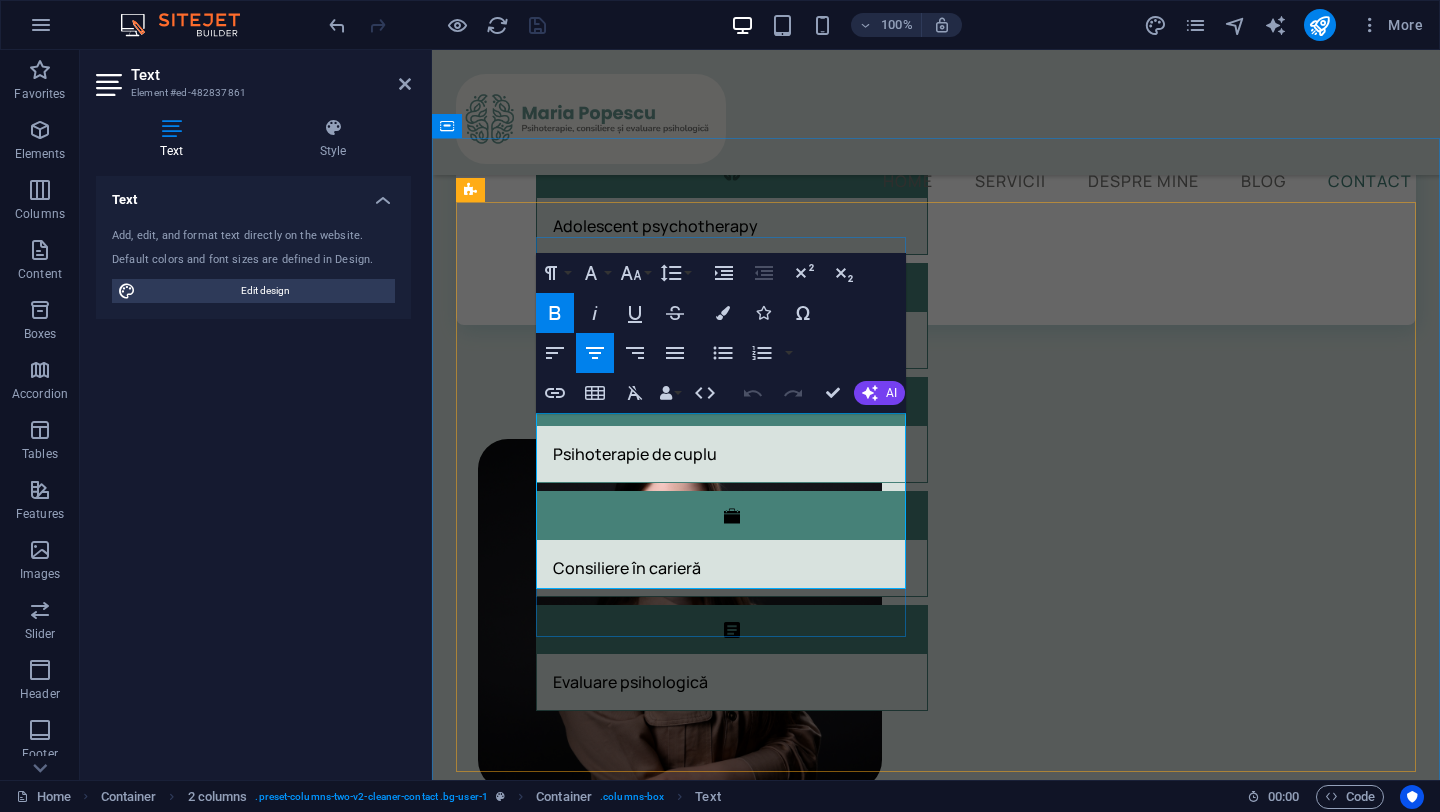 click on "🏠🏠 📍 Locație: Str. [STREET] [NUMBER], [FLOOR_INFO], ap. [APARTMENT_NUMBER]" at bounding box center [721, 2142] 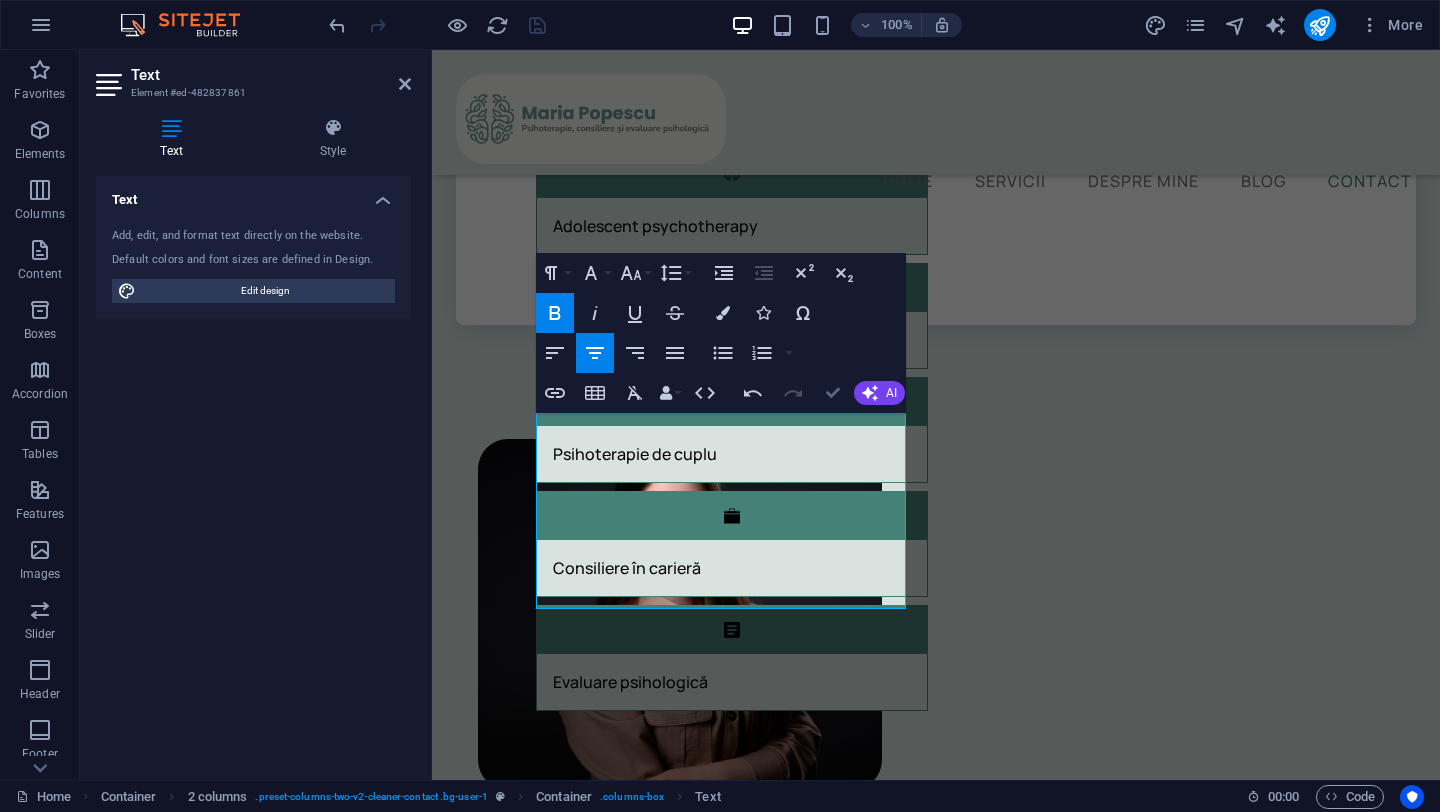 scroll, scrollTop: 2064, scrollLeft: 0, axis: vertical 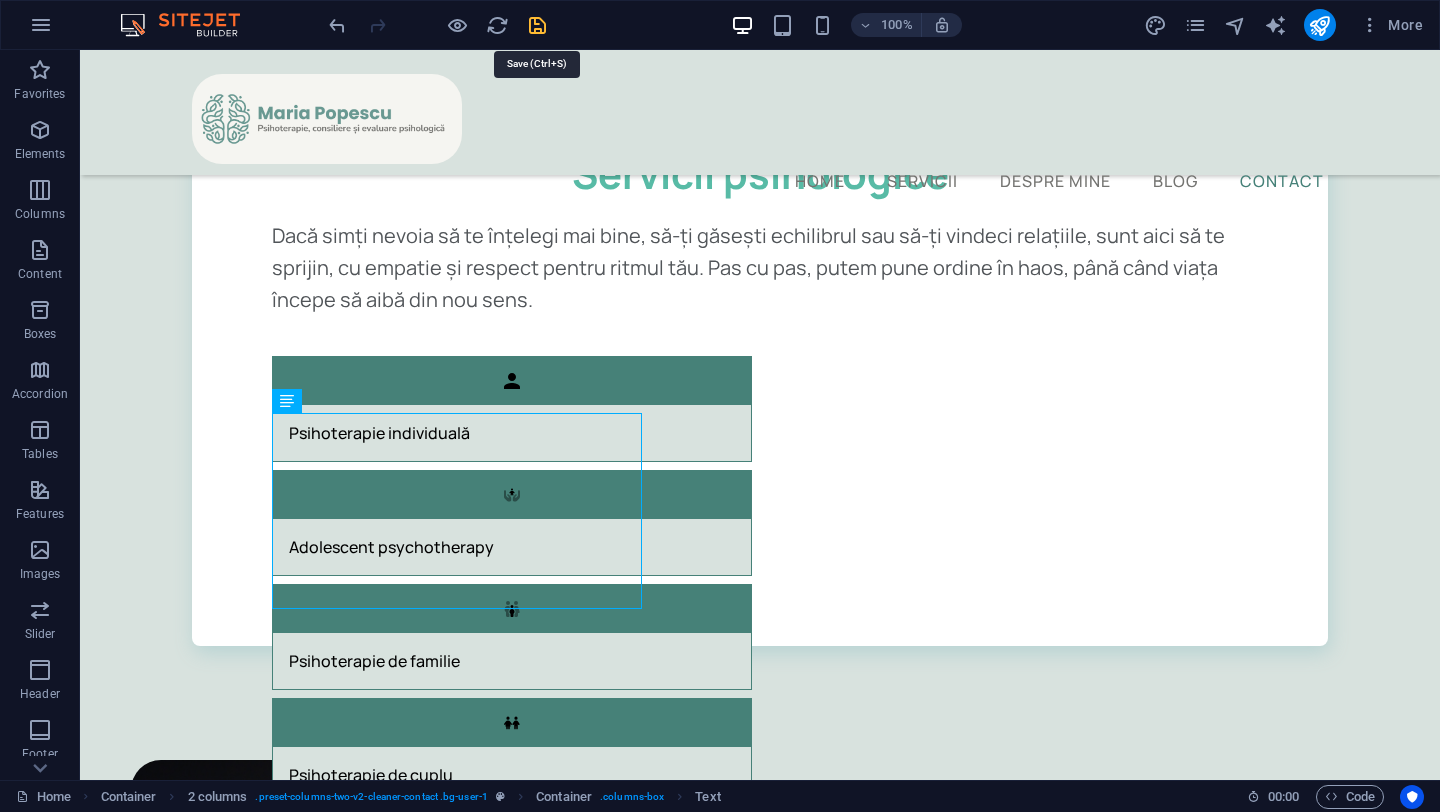 click at bounding box center [537, 25] 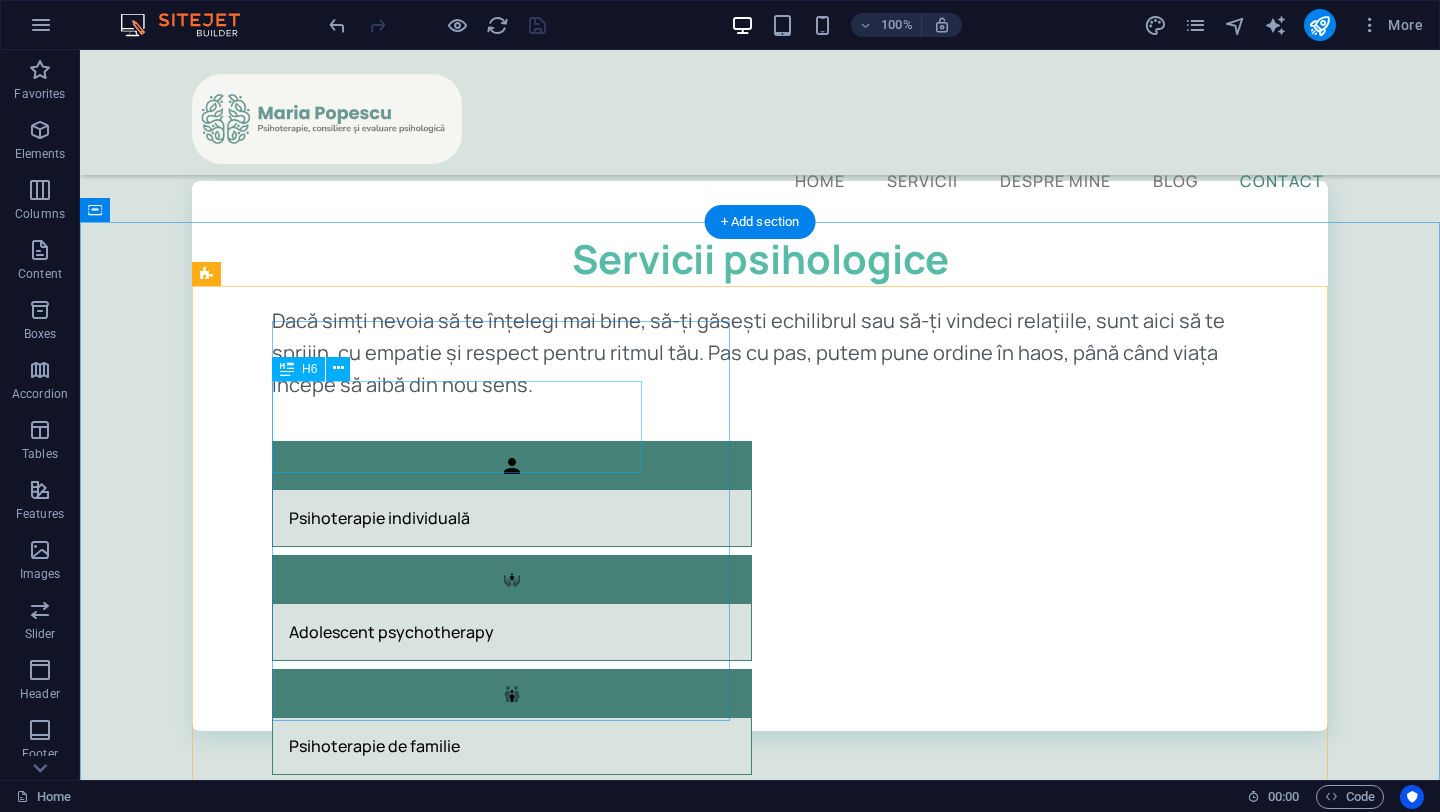 scroll, scrollTop: 1984, scrollLeft: 0, axis: vertical 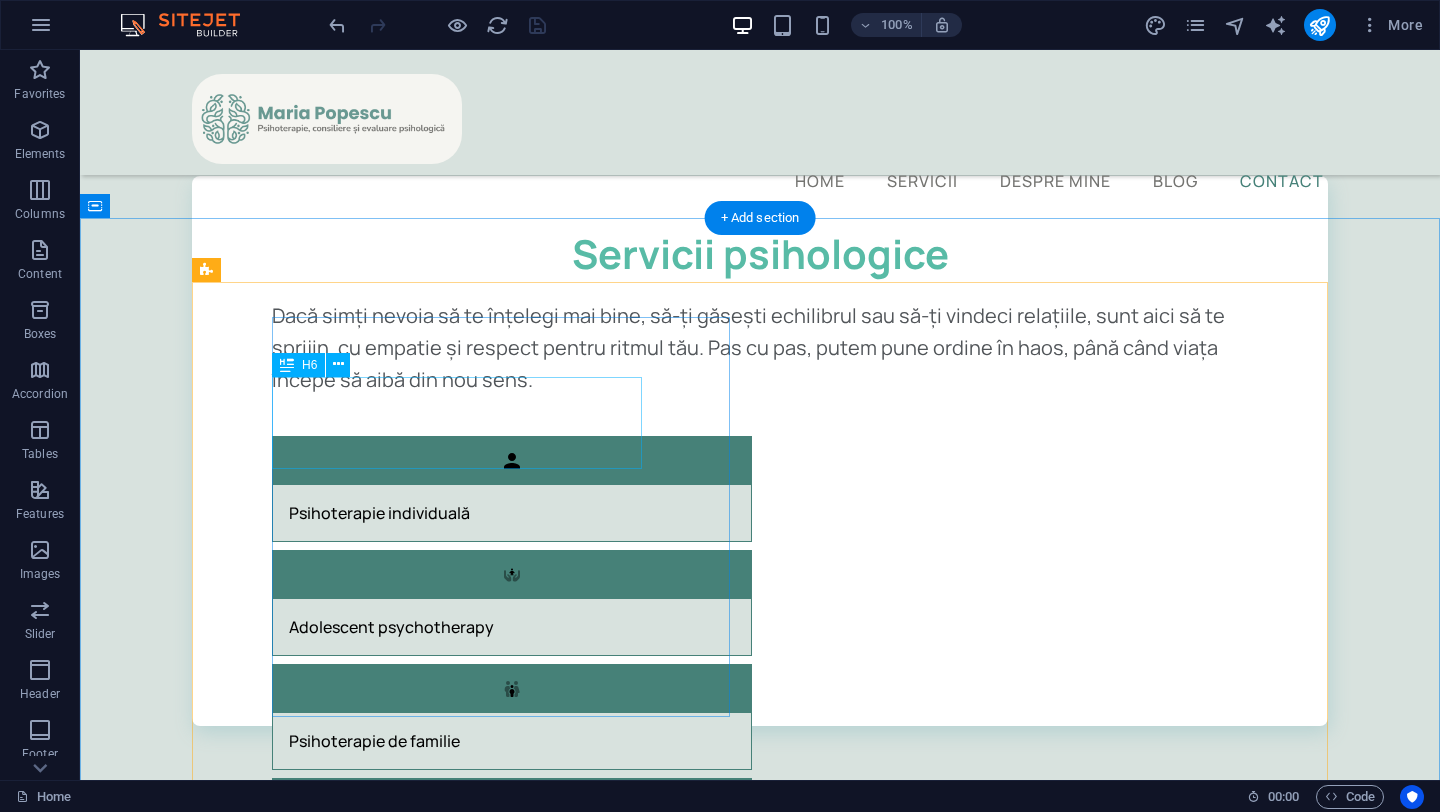 click on "To schedule a session, you can find me here:" at bounding box center [457, 2313] 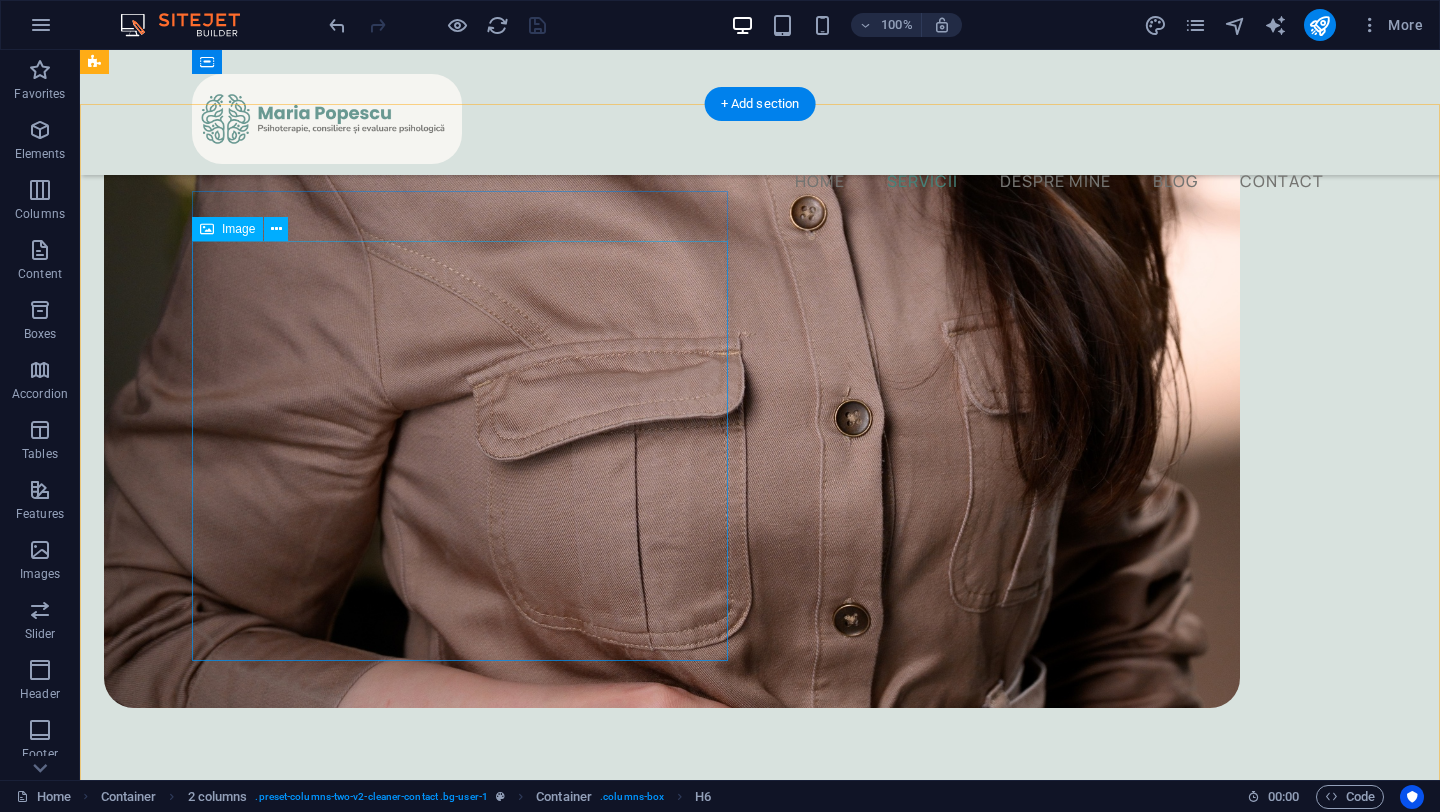 scroll, scrollTop: 0, scrollLeft: 0, axis: both 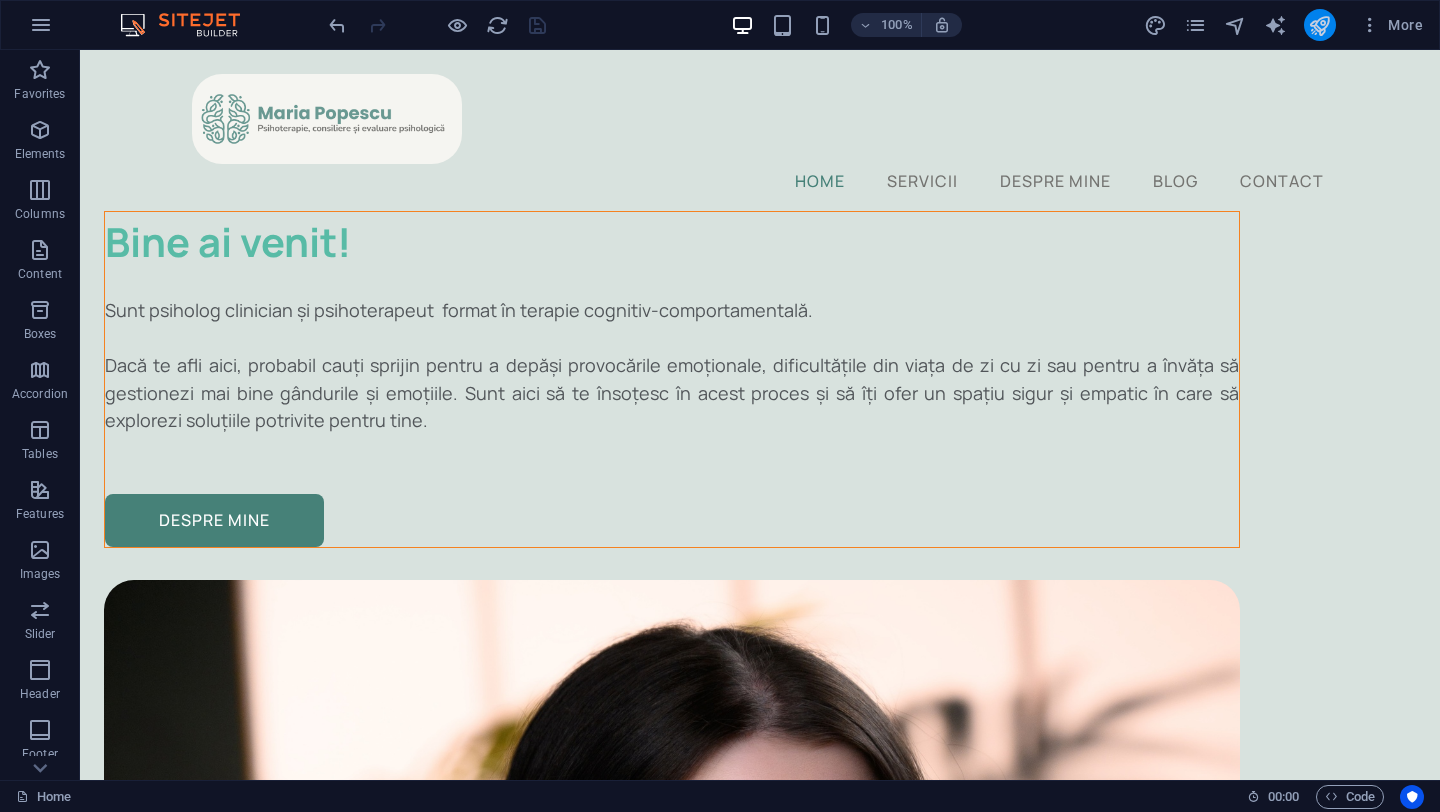 click at bounding box center (1320, 25) 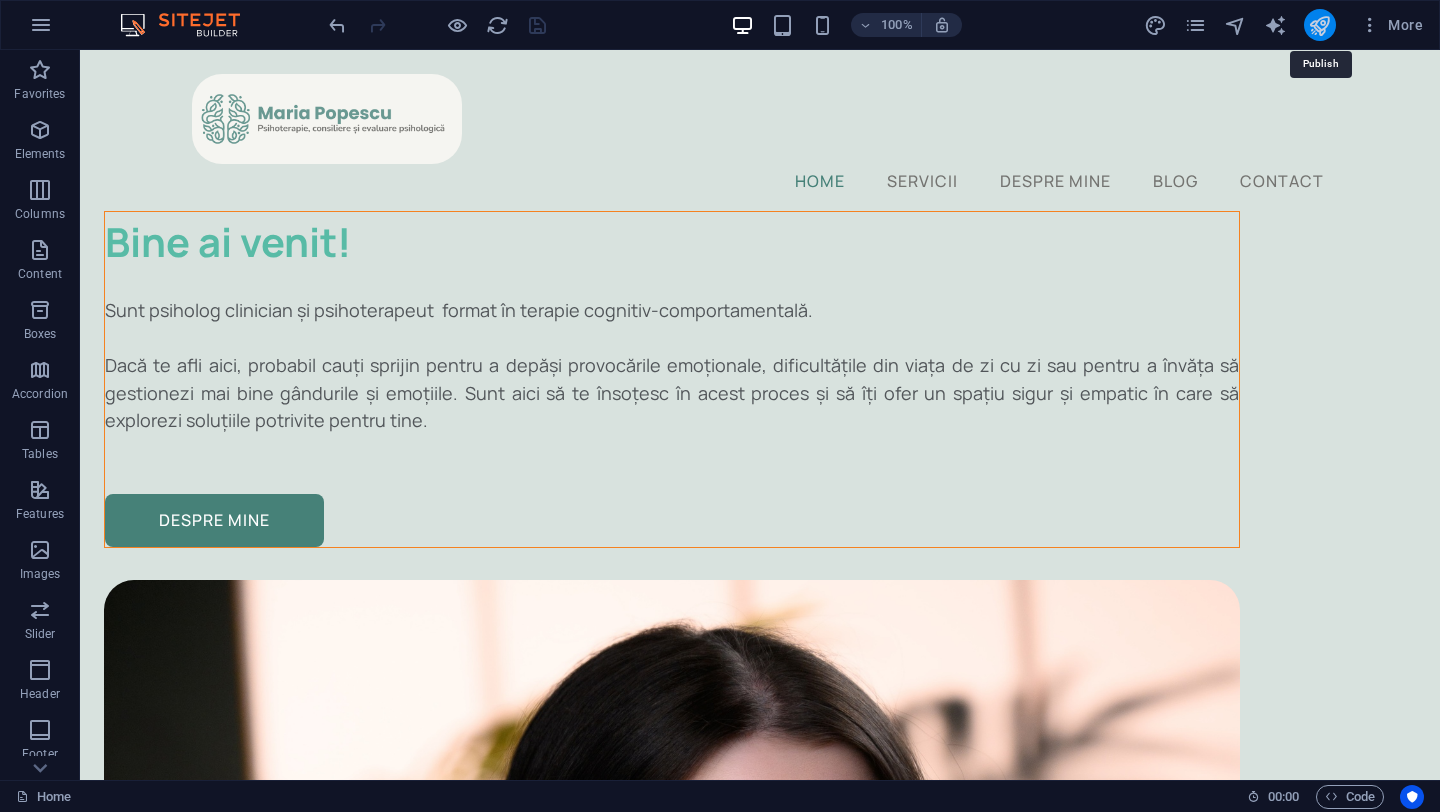 click at bounding box center (1319, 25) 